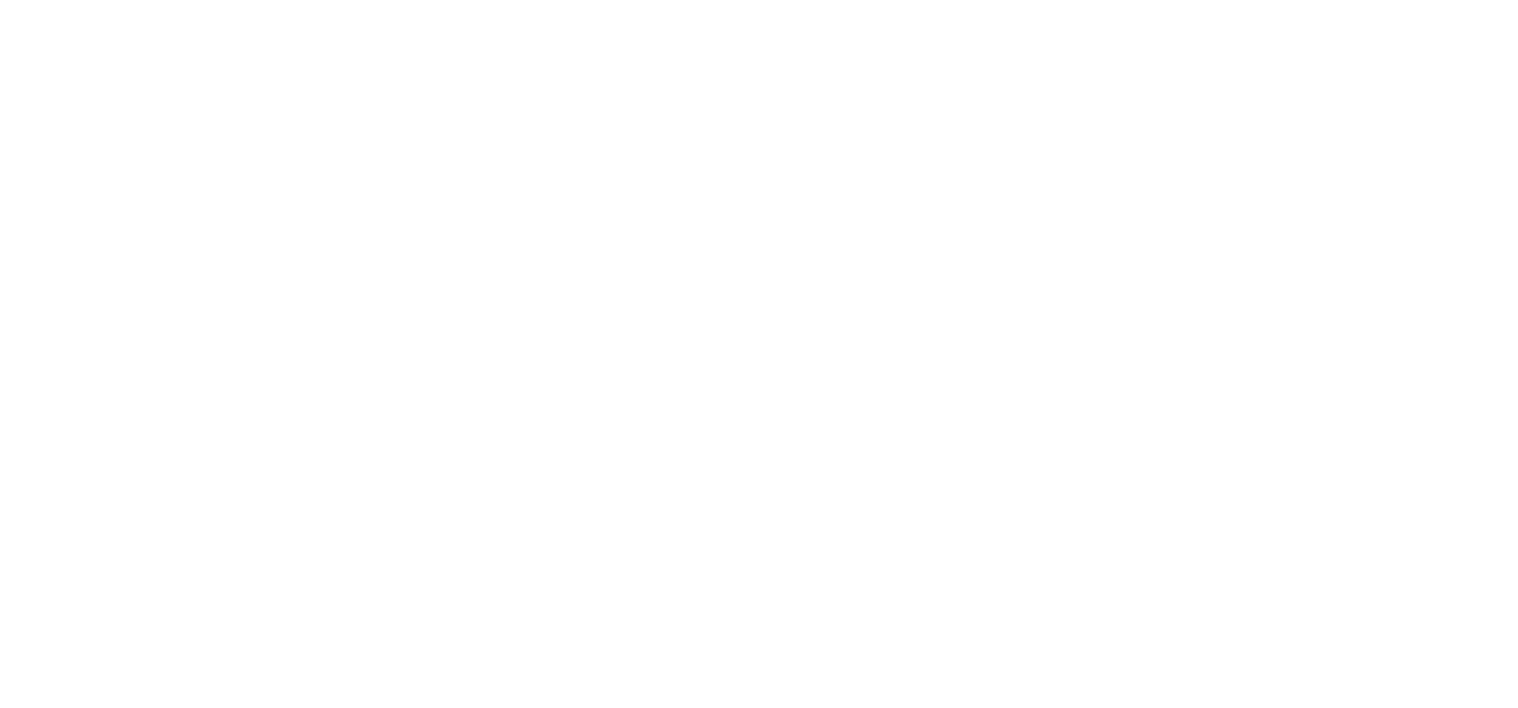 scroll, scrollTop: 0, scrollLeft: 0, axis: both 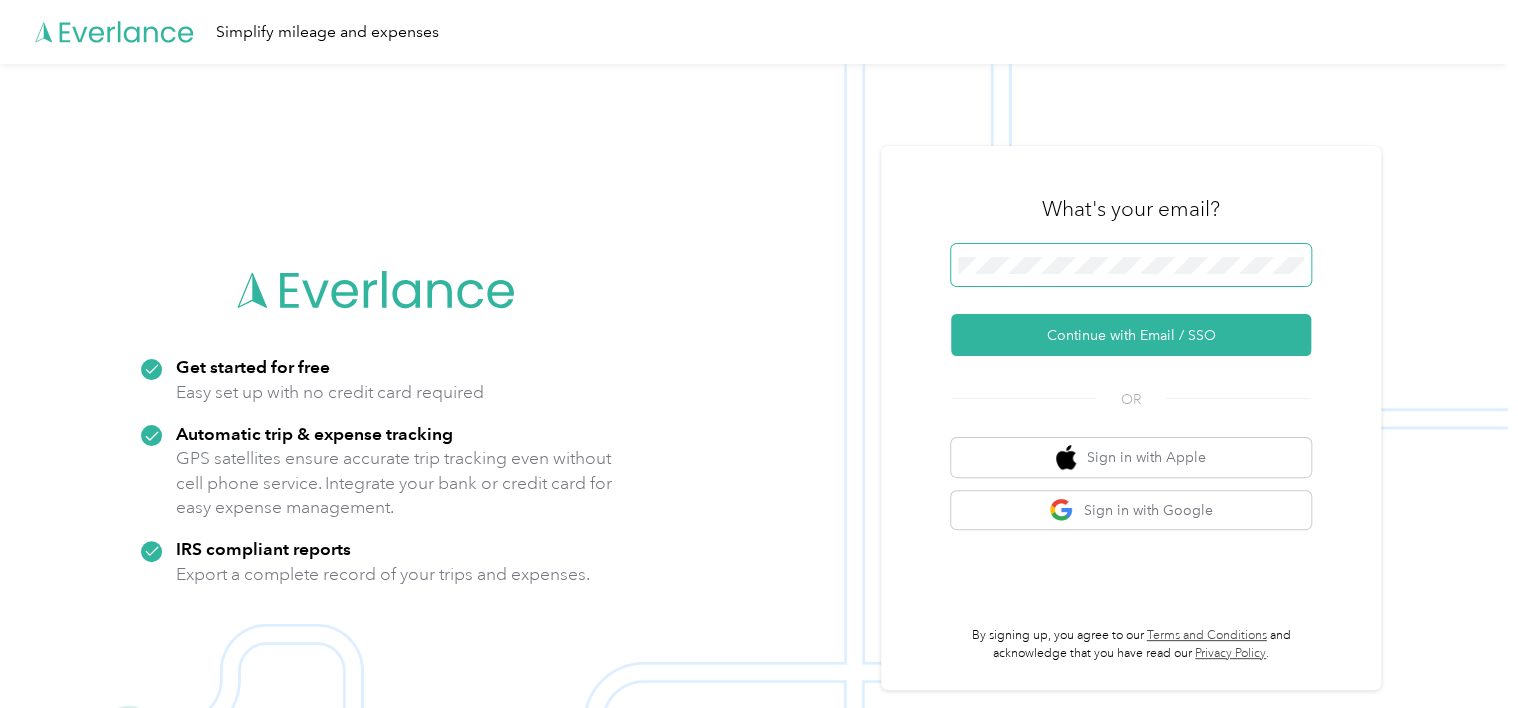 click at bounding box center (1131, 265) 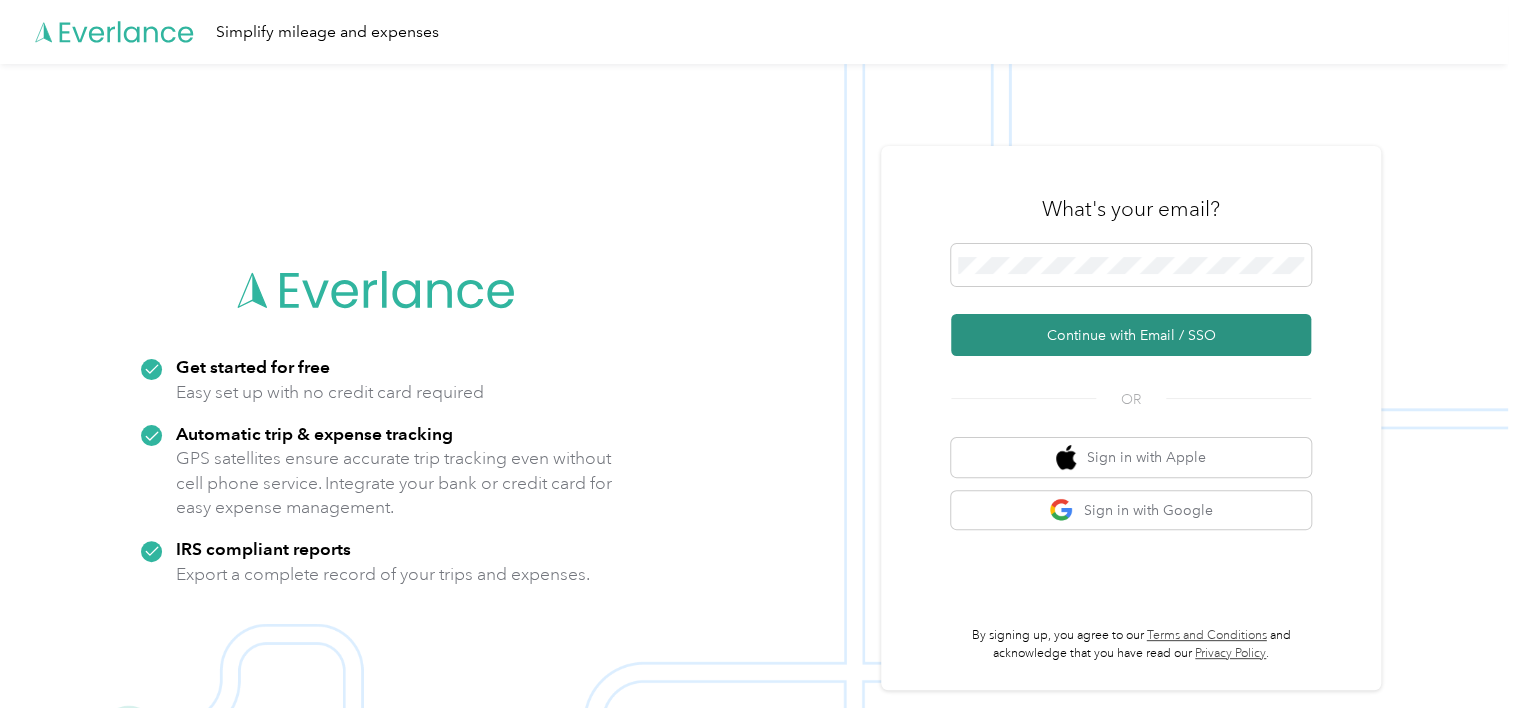 click on "Continue with Email / SSO" at bounding box center [1131, 335] 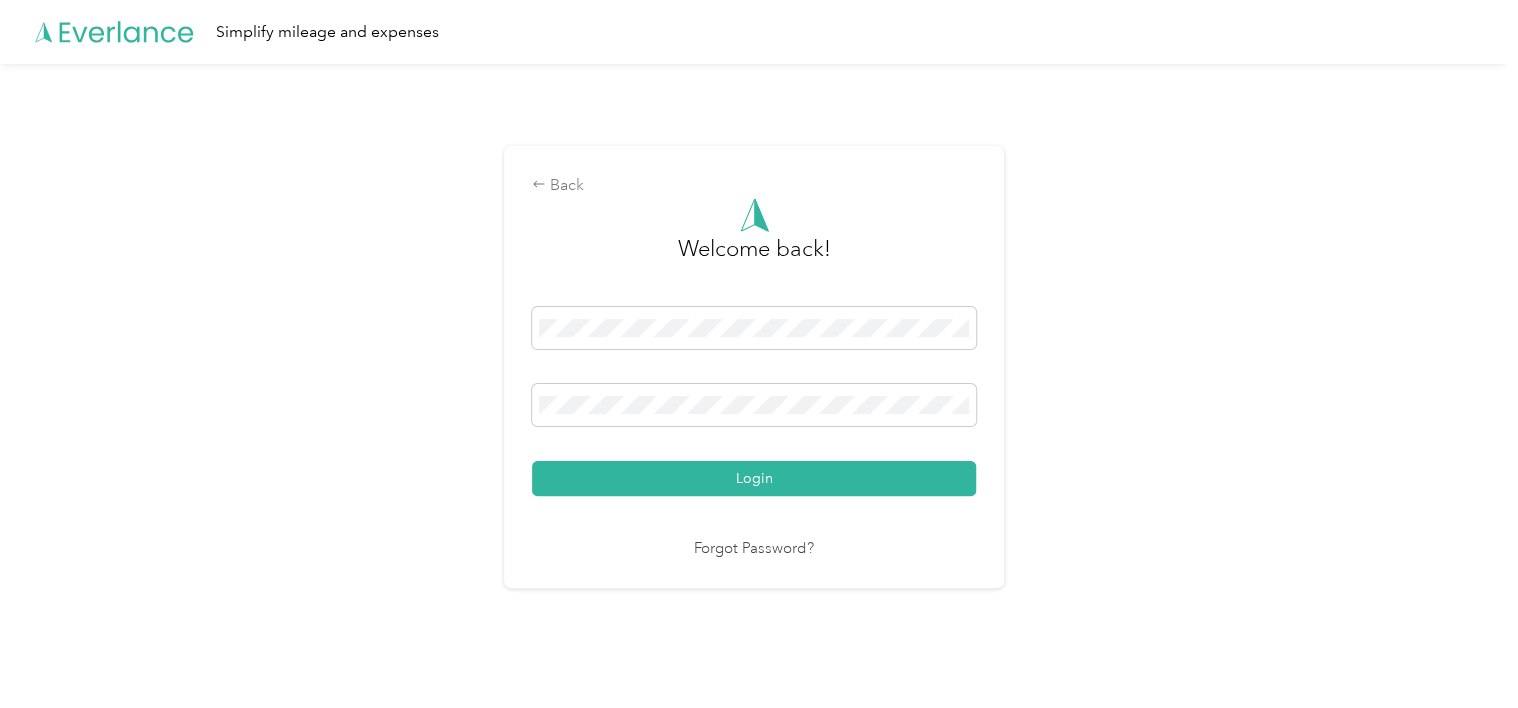 click on "Login" at bounding box center (754, 401) 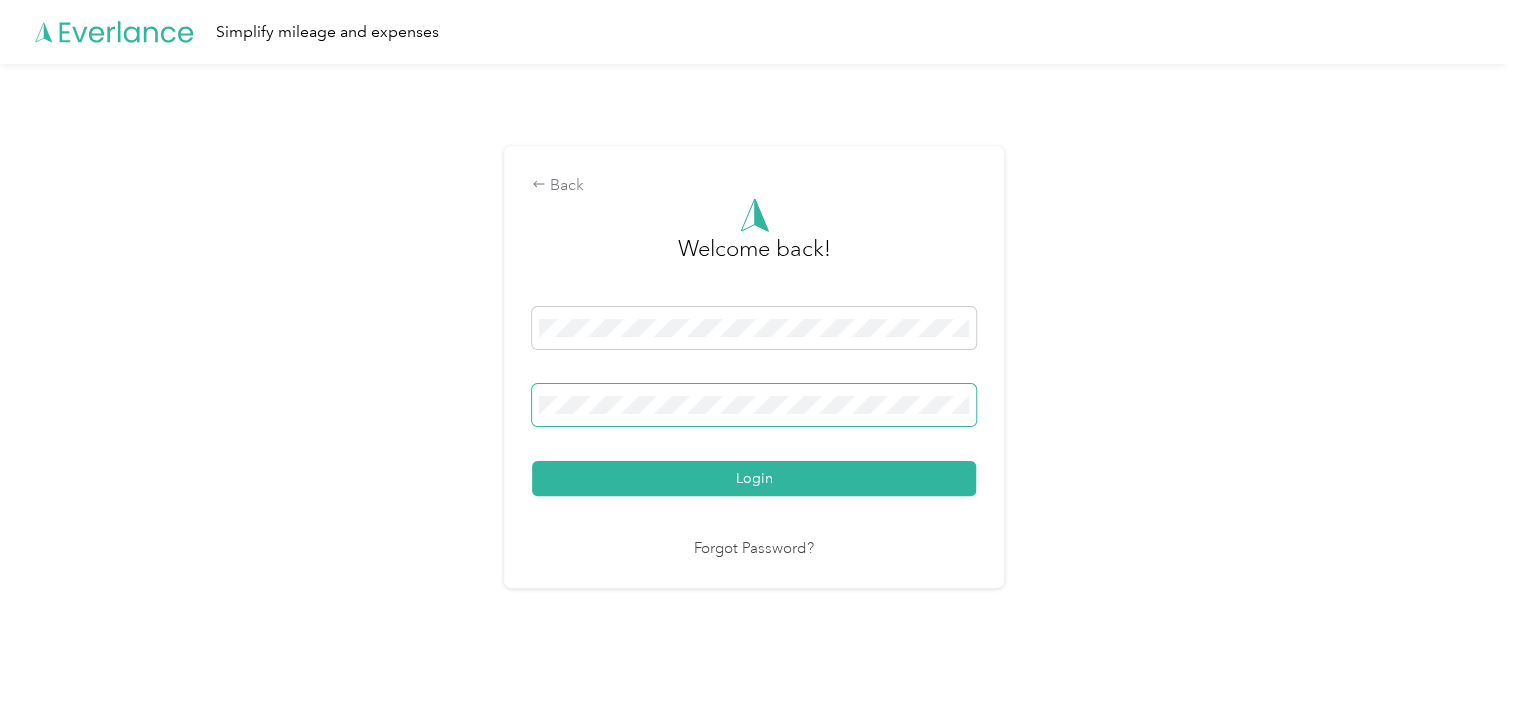 click on "Login" at bounding box center [754, 478] 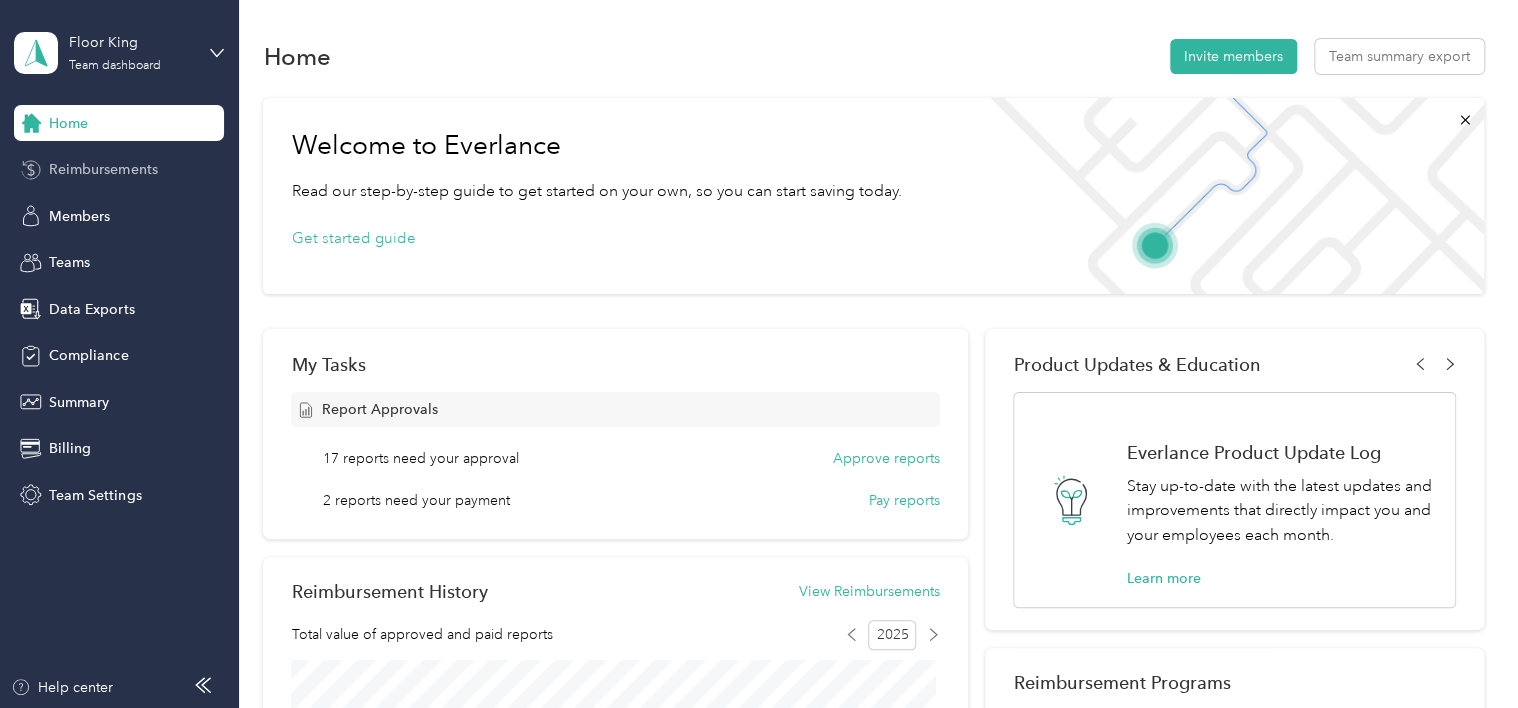 click on "Reimbursements" at bounding box center [119, 170] 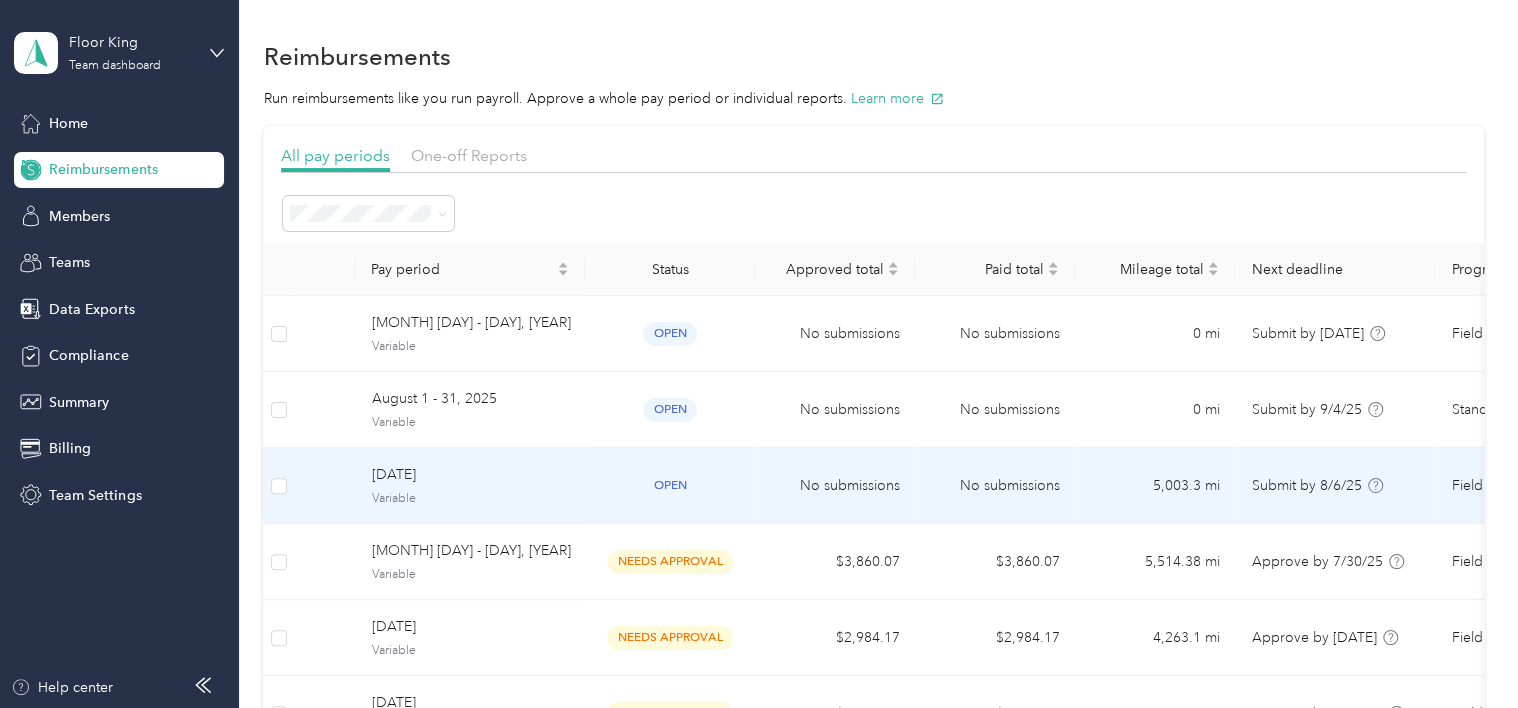 click on "open" at bounding box center (670, 486) 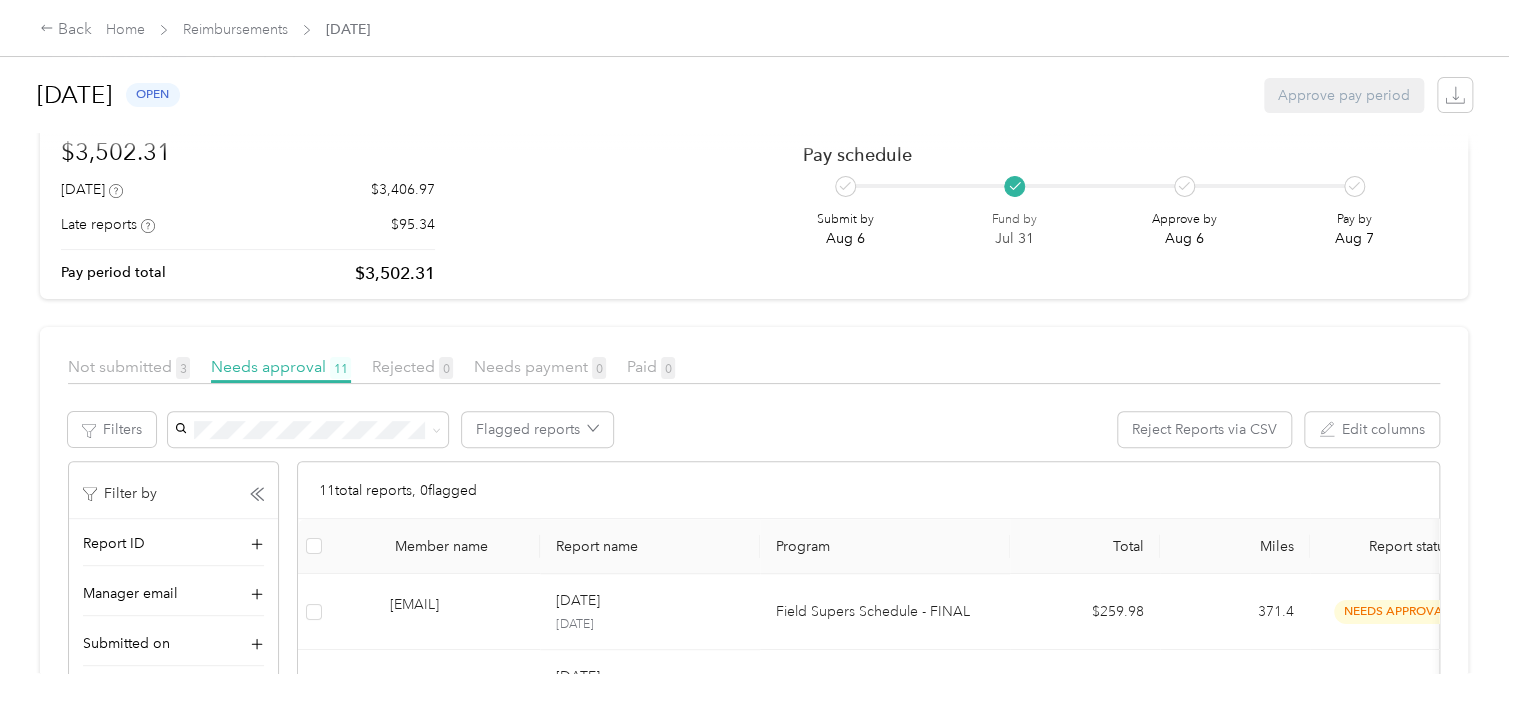 scroll, scrollTop: 143, scrollLeft: 0, axis: vertical 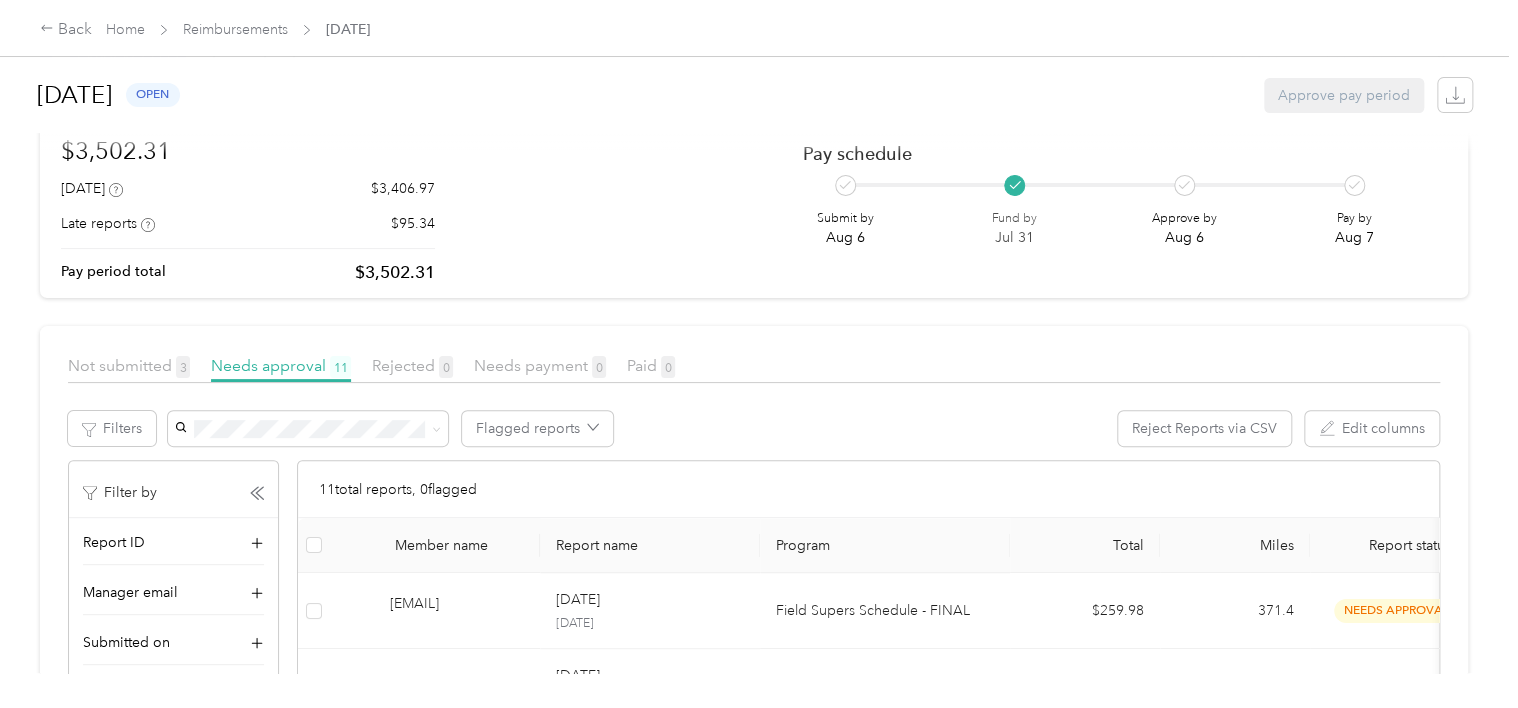 click on "johnny.long@example.com" at bounding box center (754, 914) 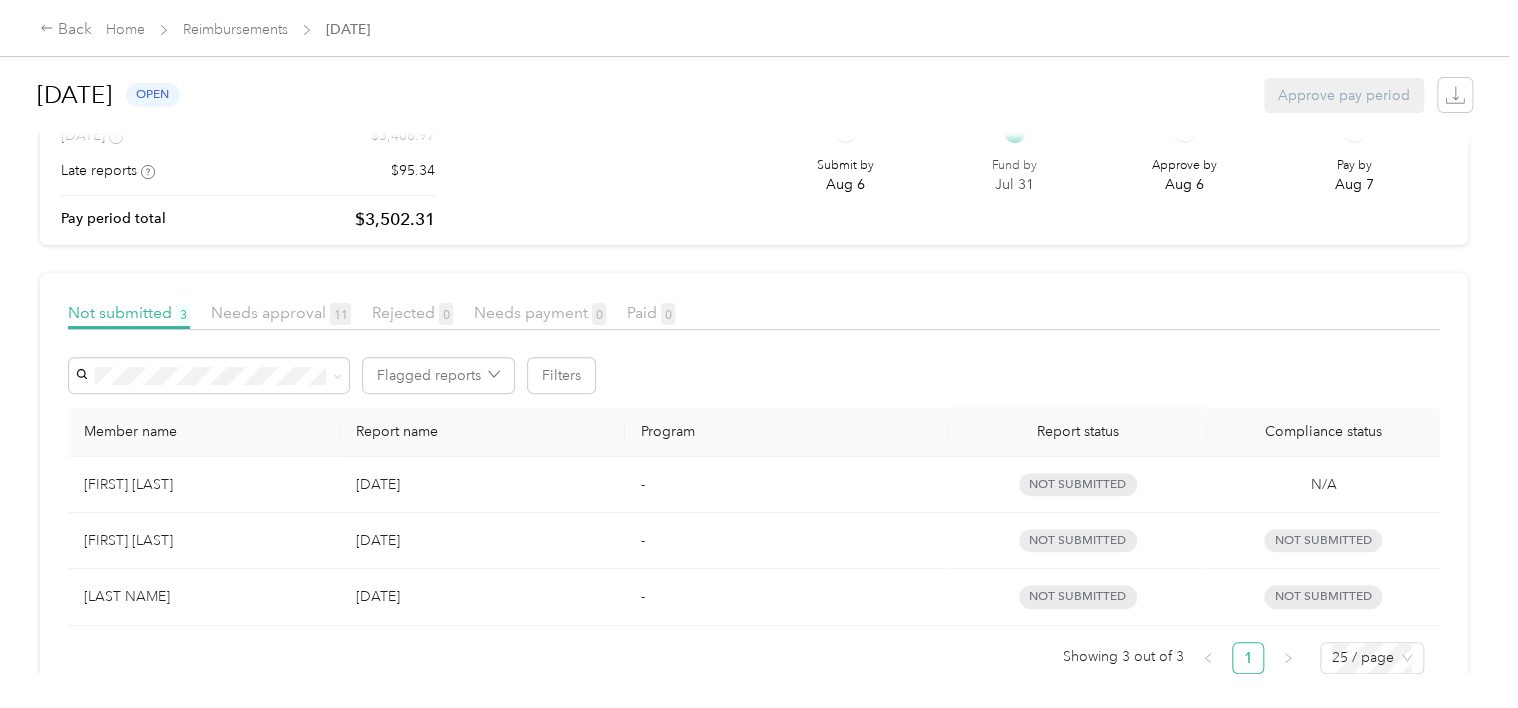 scroll, scrollTop: 181, scrollLeft: 0, axis: vertical 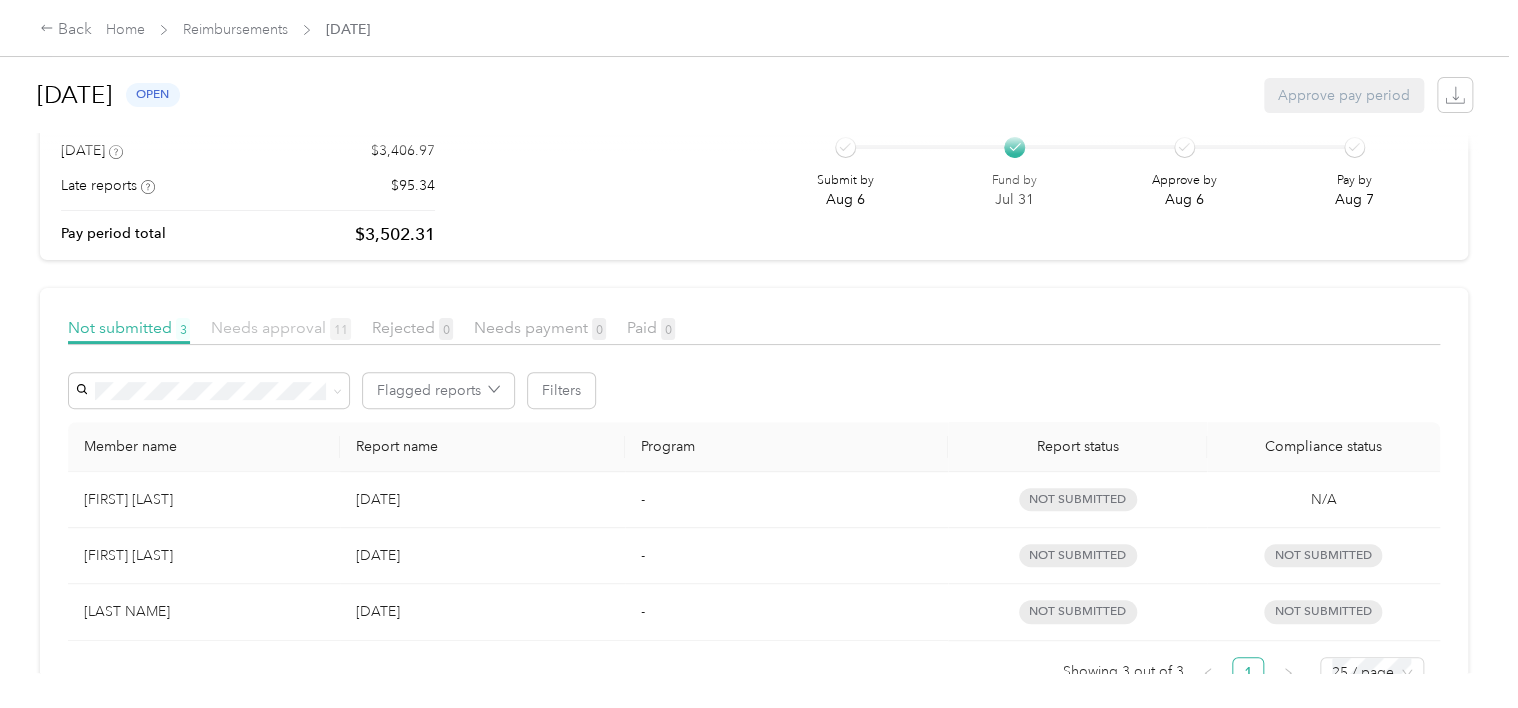 click on "Needs approval   11" at bounding box center (281, 327) 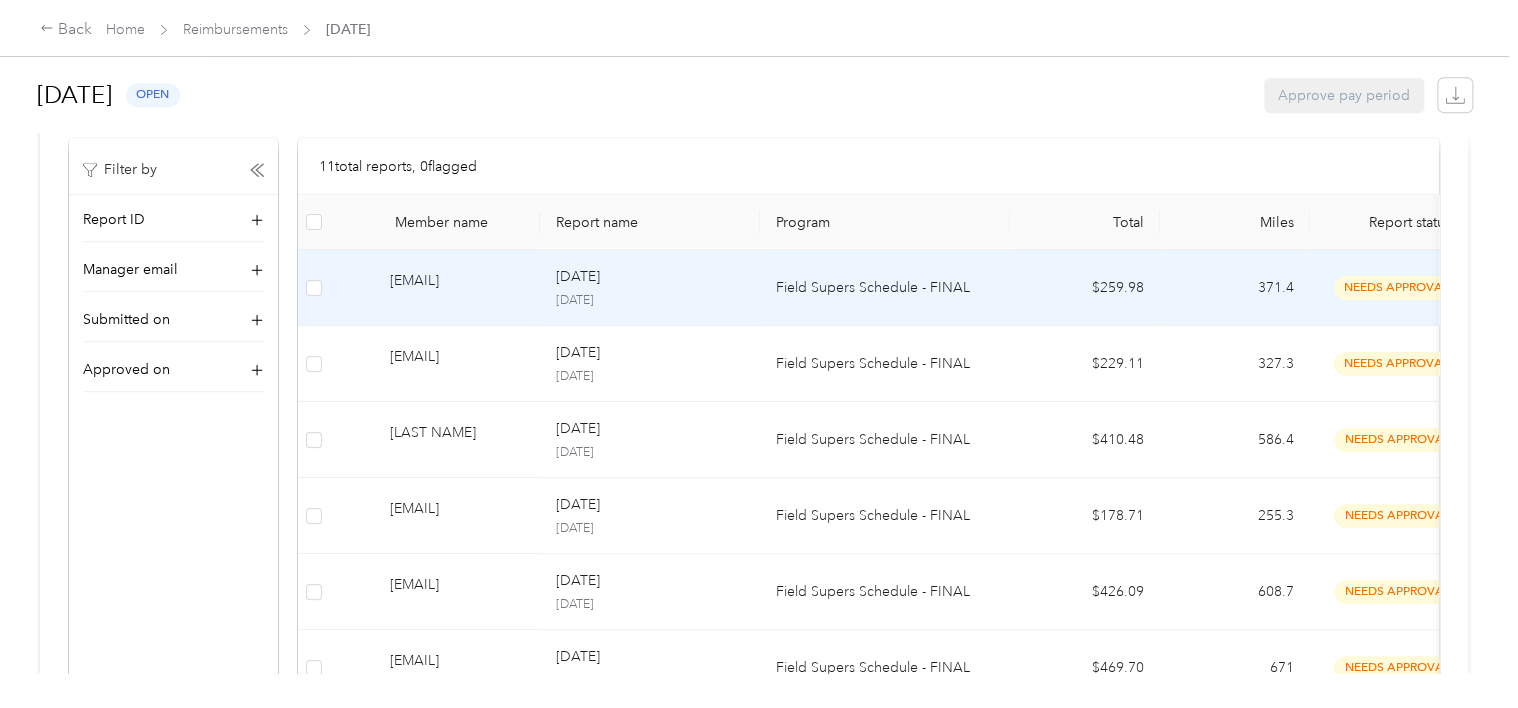 scroll, scrollTop: 465, scrollLeft: 0, axis: vertical 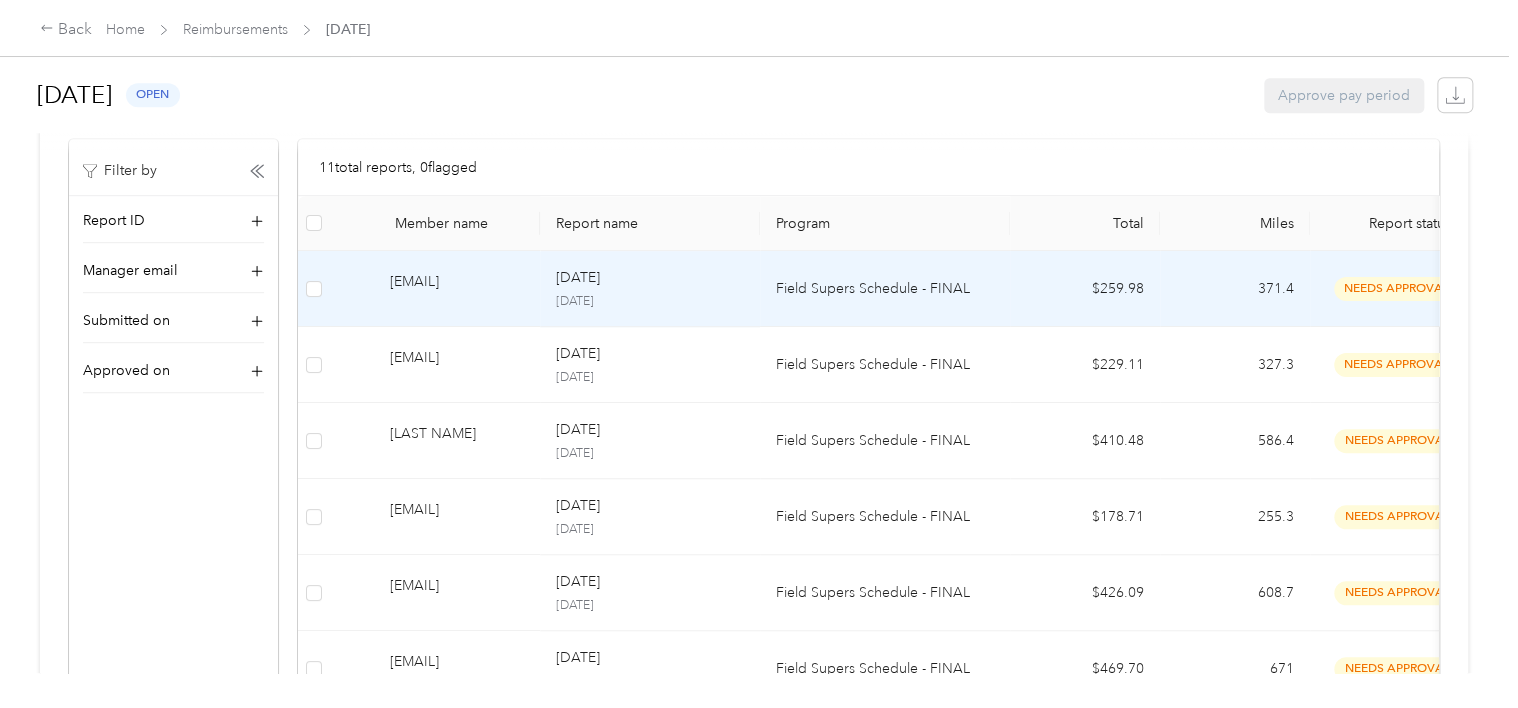 click on "[DATE]" at bounding box center [650, 278] 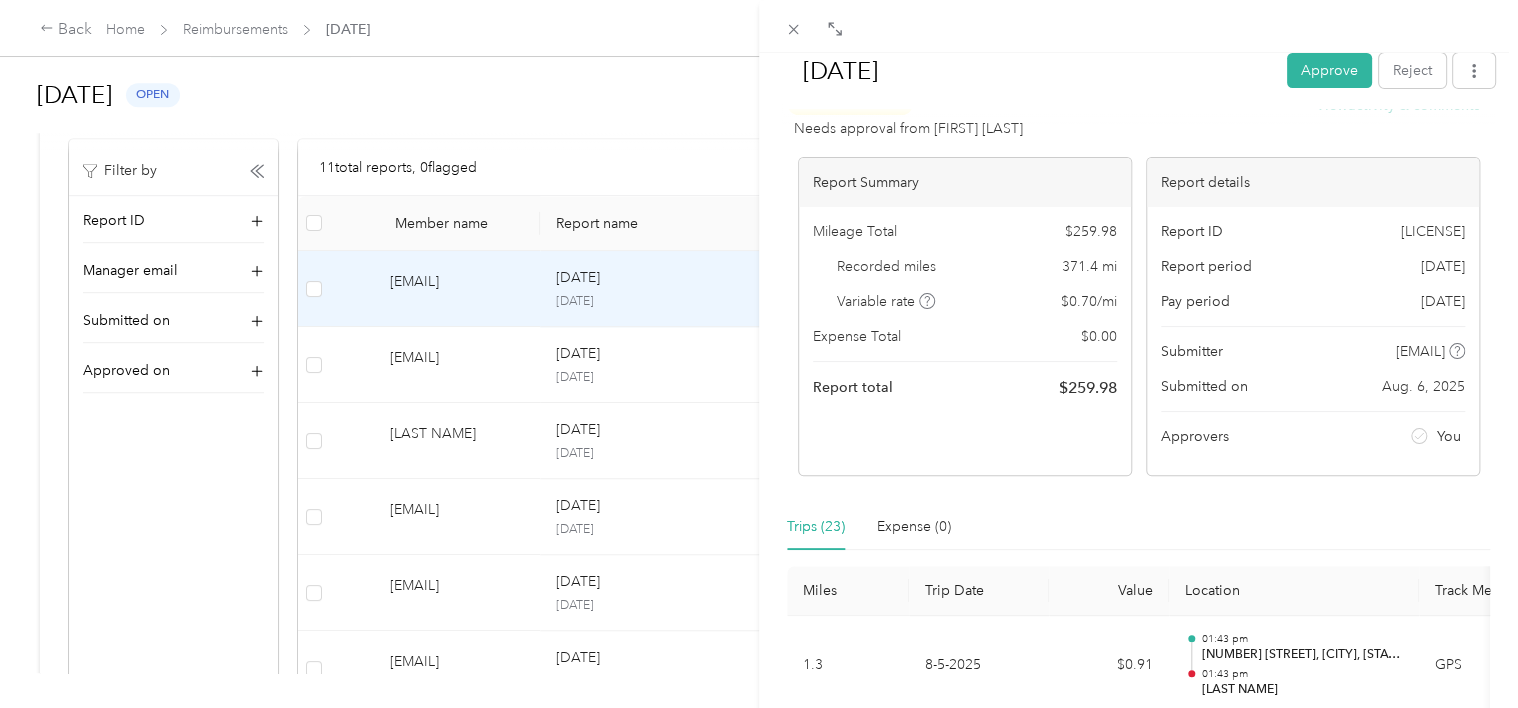 scroll, scrollTop: 0, scrollLeft: 0, axis: both 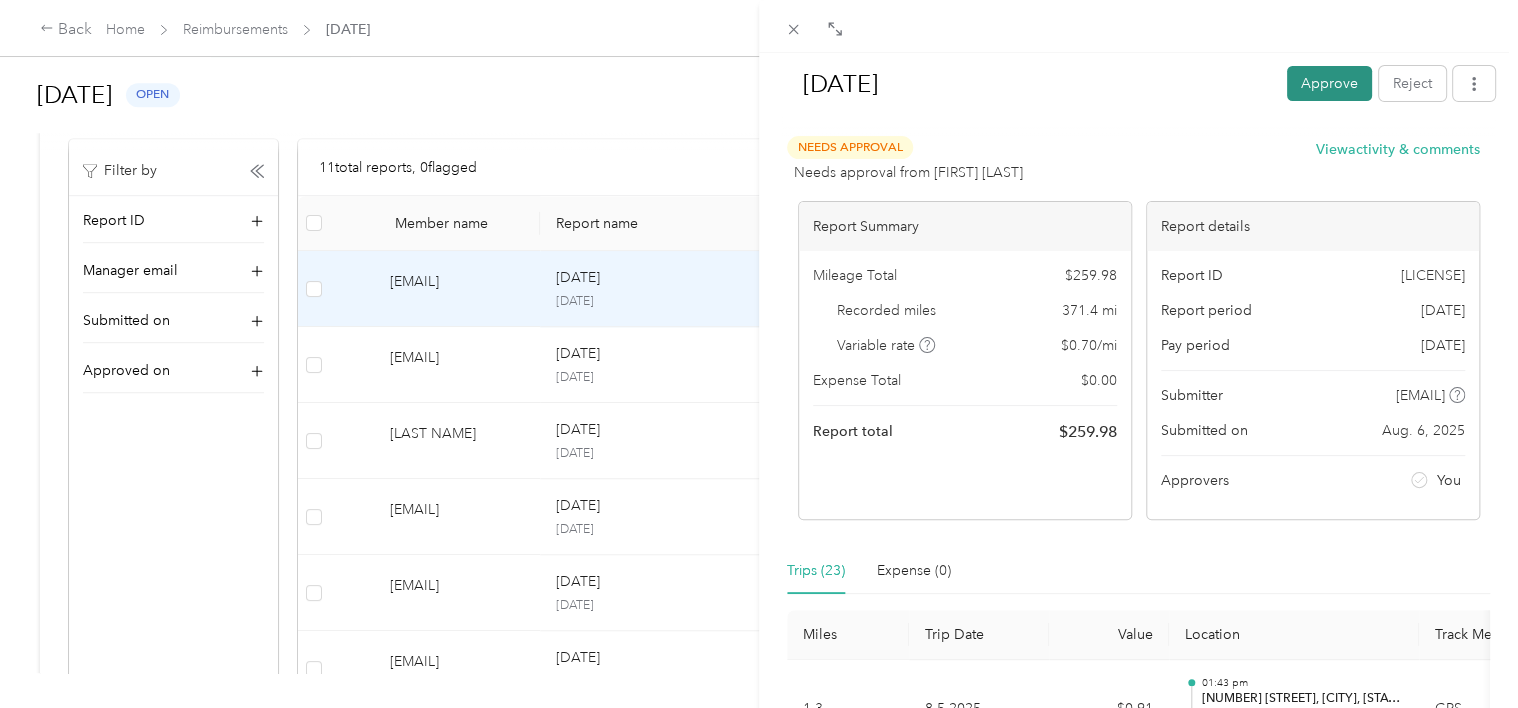 click on "Approve" at bounding box center [1329, 83] 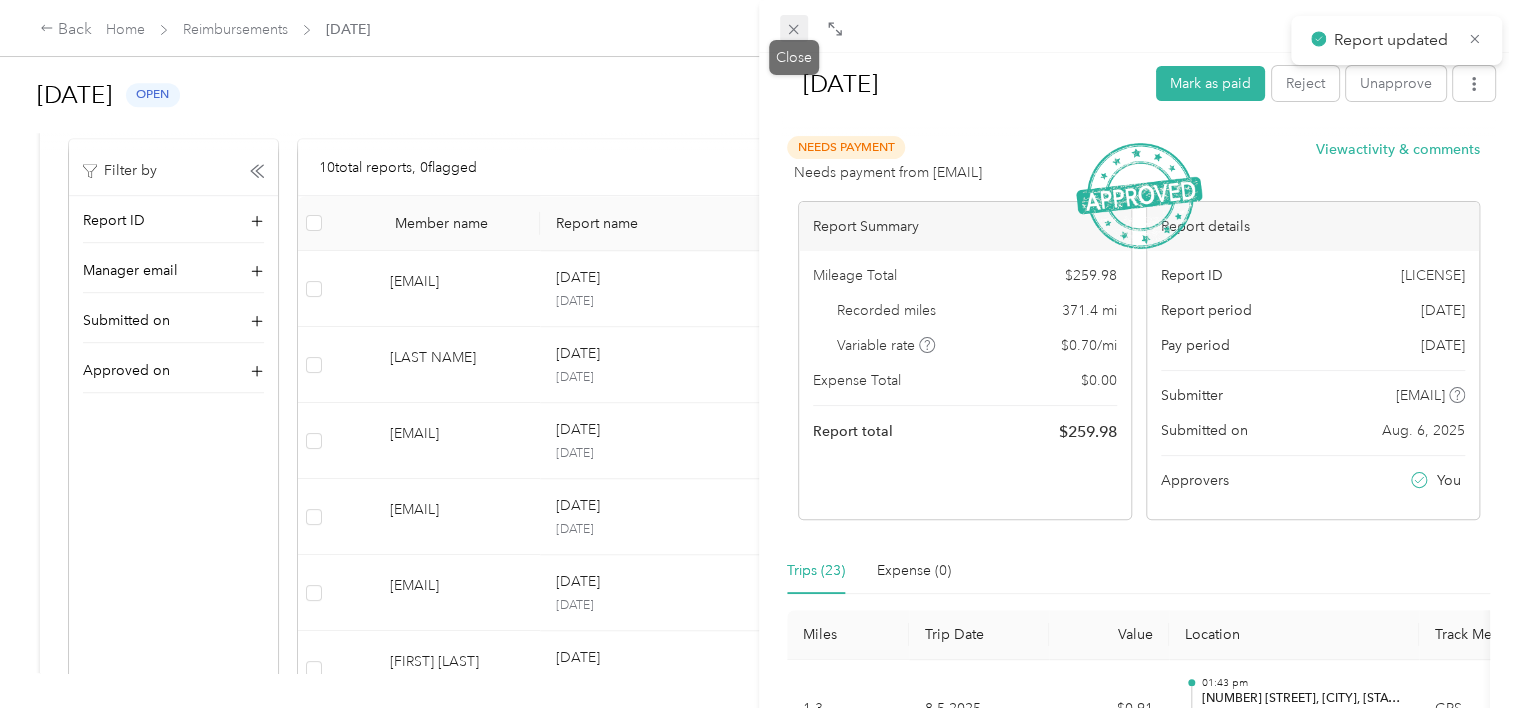 click at bounding box center (794, 29) 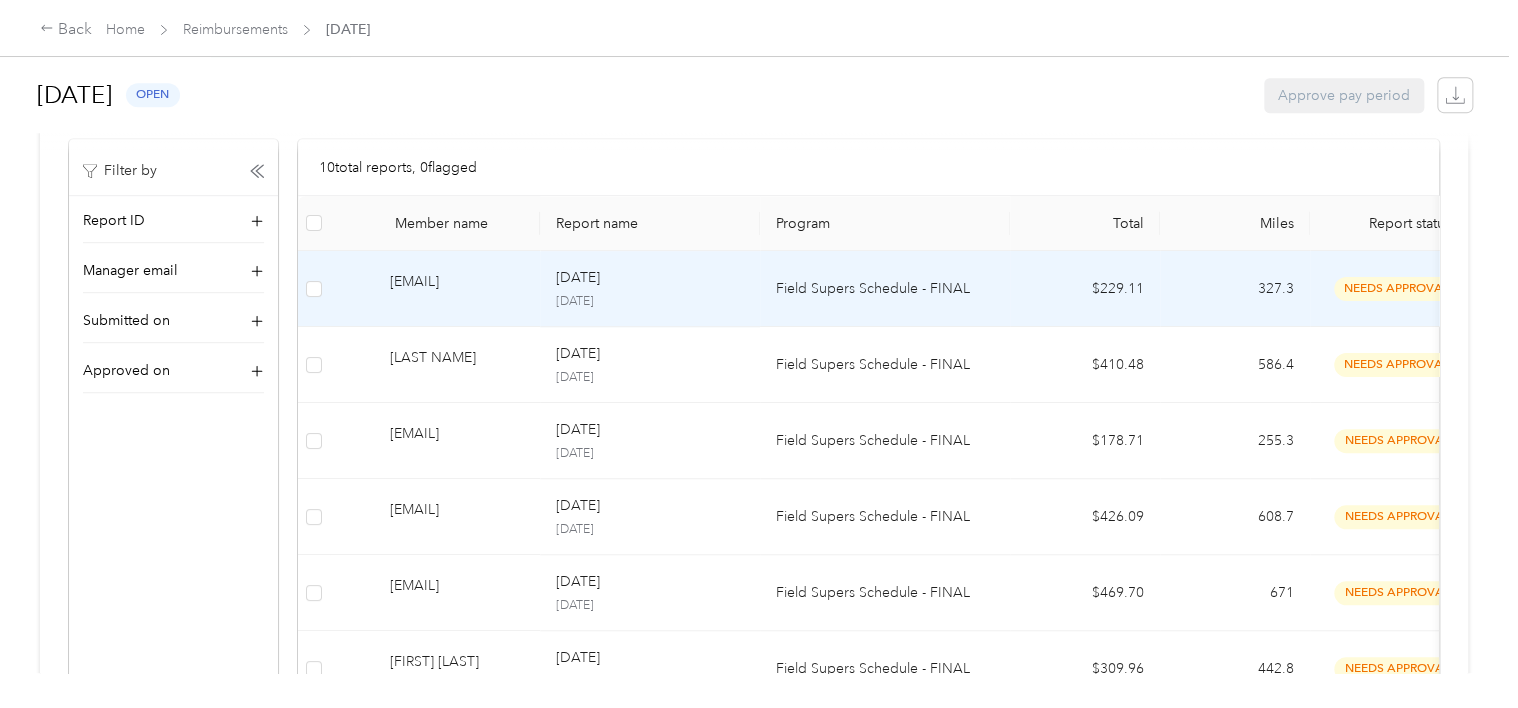 click on "Field Supers Schedule - FINAL" at bounding box center (885, 289) 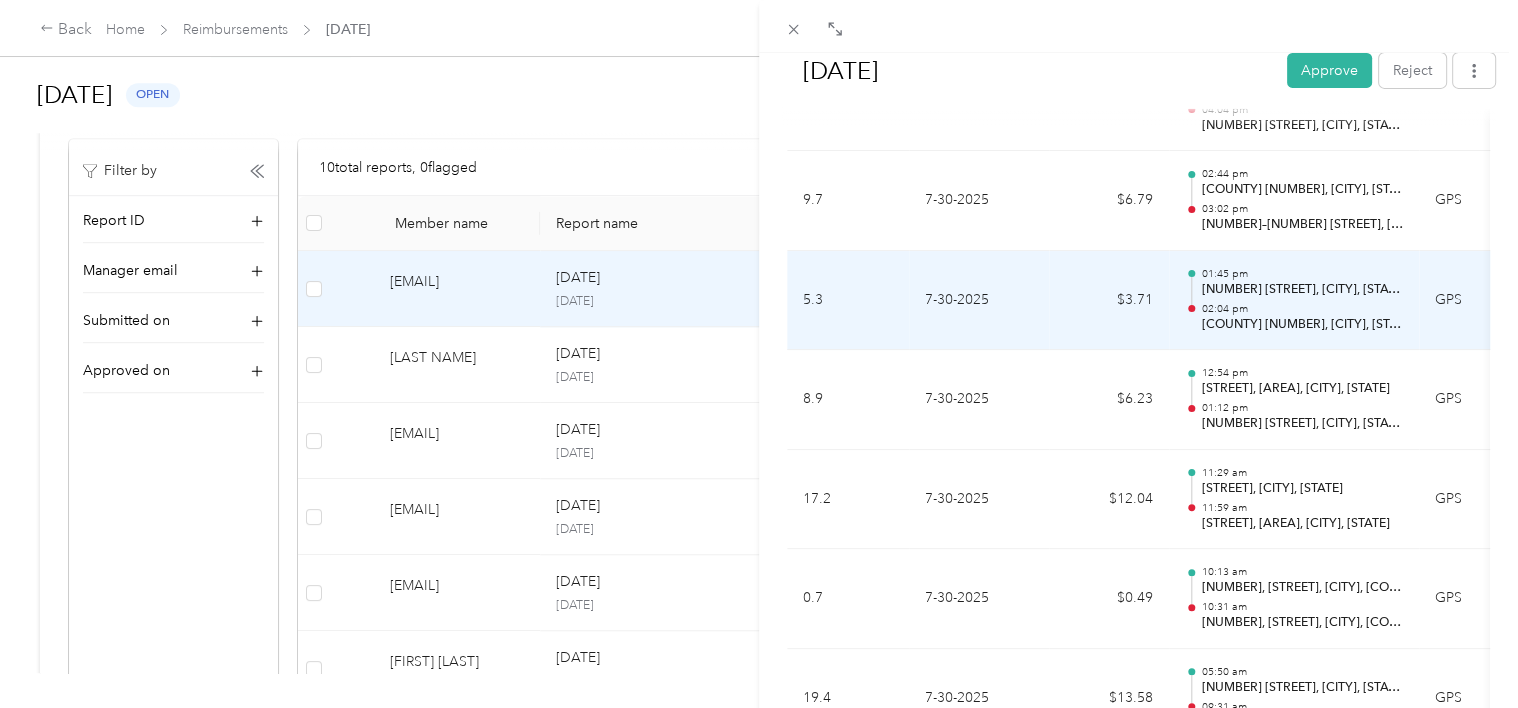 scroll, scrollTop: 3579, scrollLeft: 0, axis: vertical 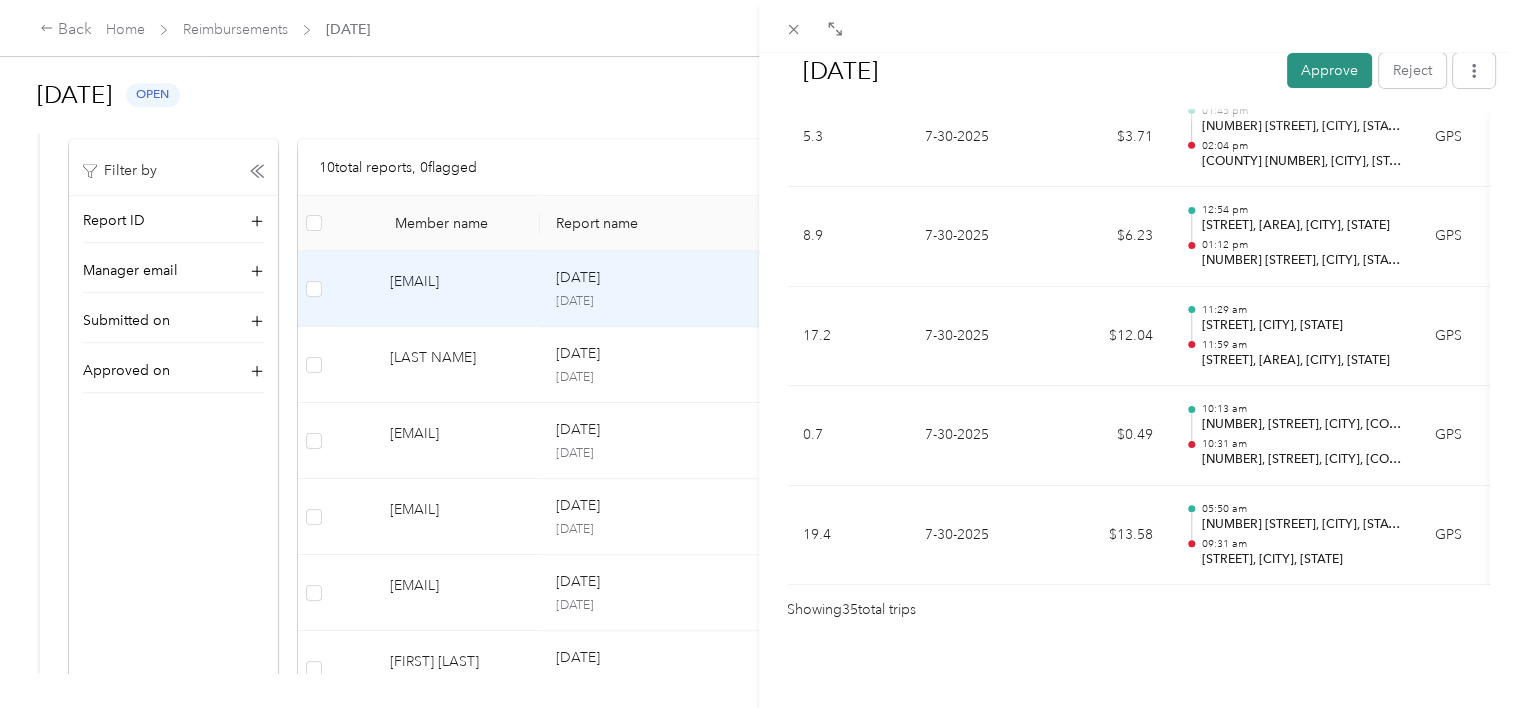 click on "Approve" at bounding box center [1329, 70] 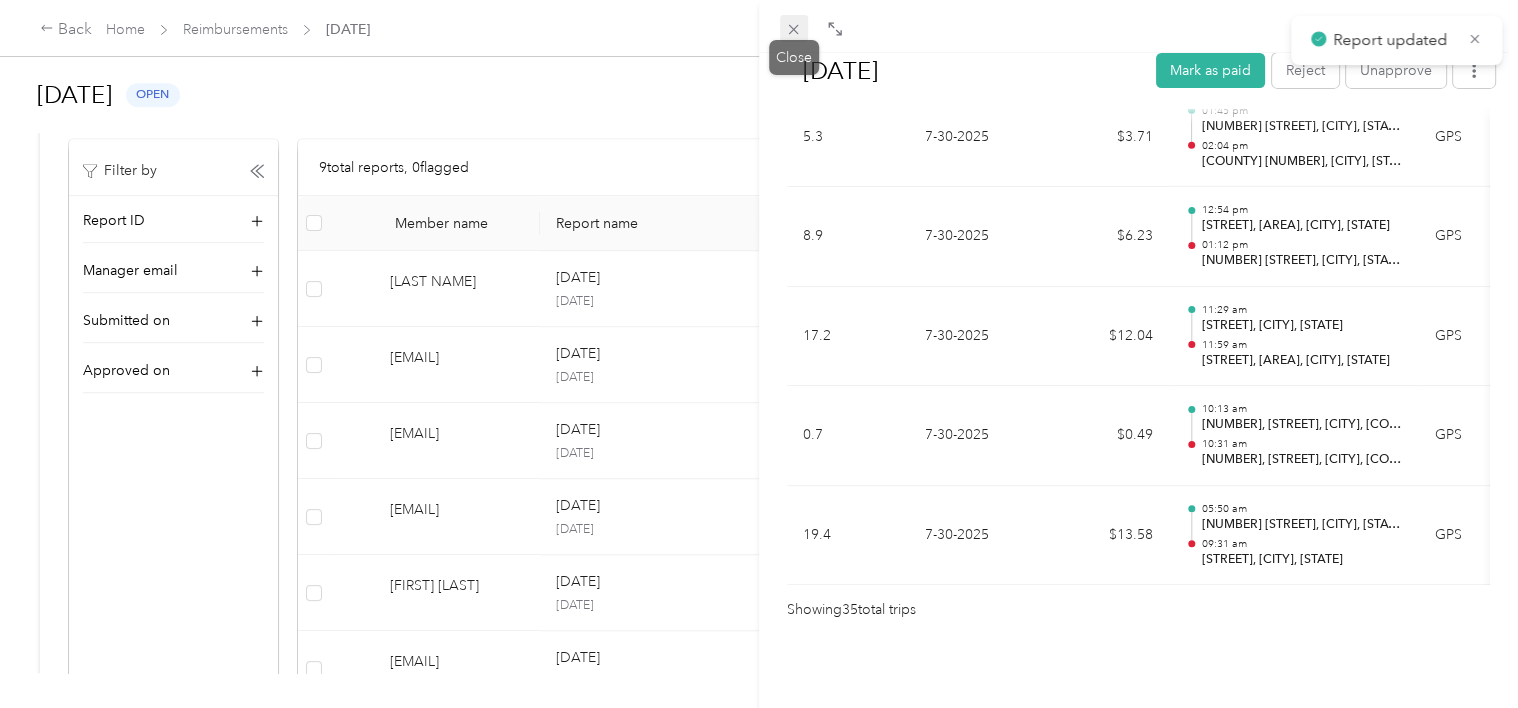 click 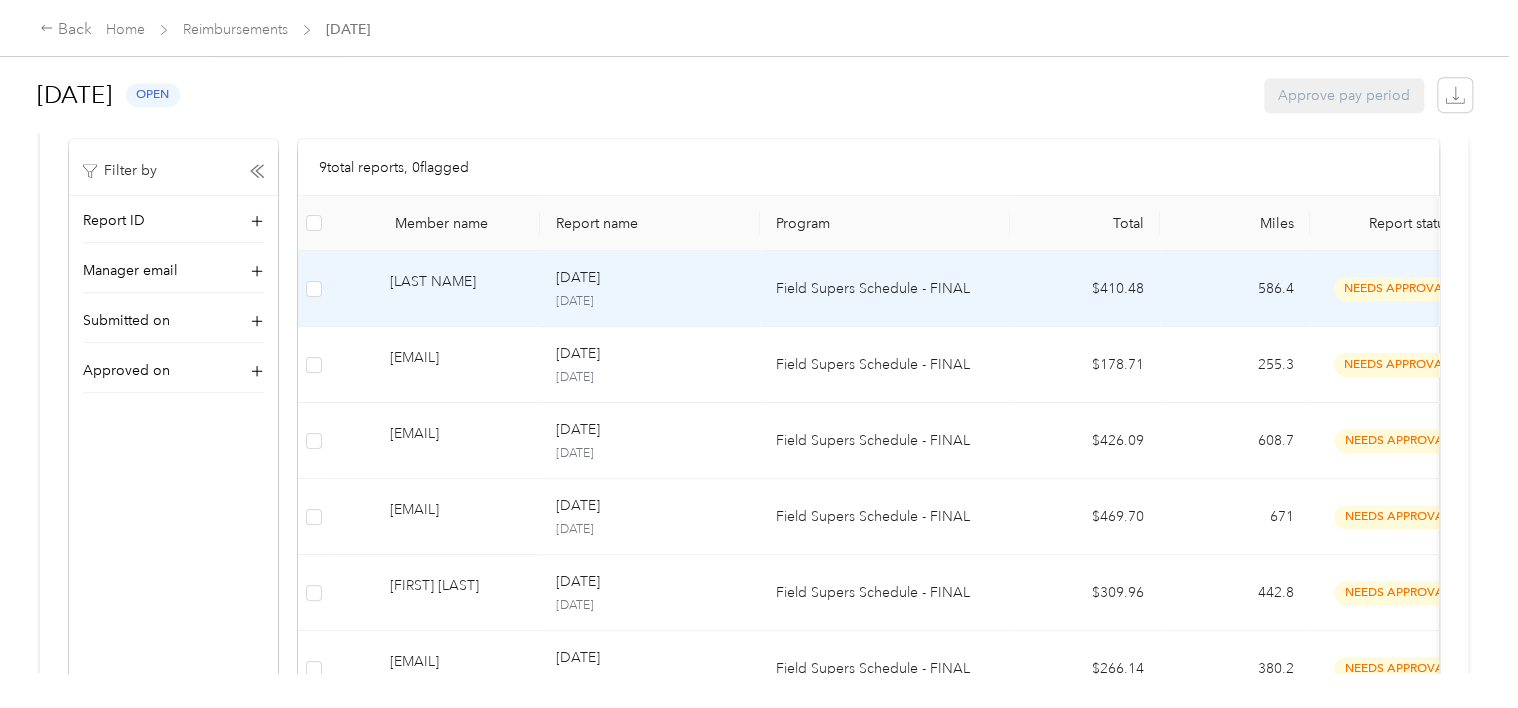 click on "Field Supers Schedule - FINAL" at bounding box center (885, 289) 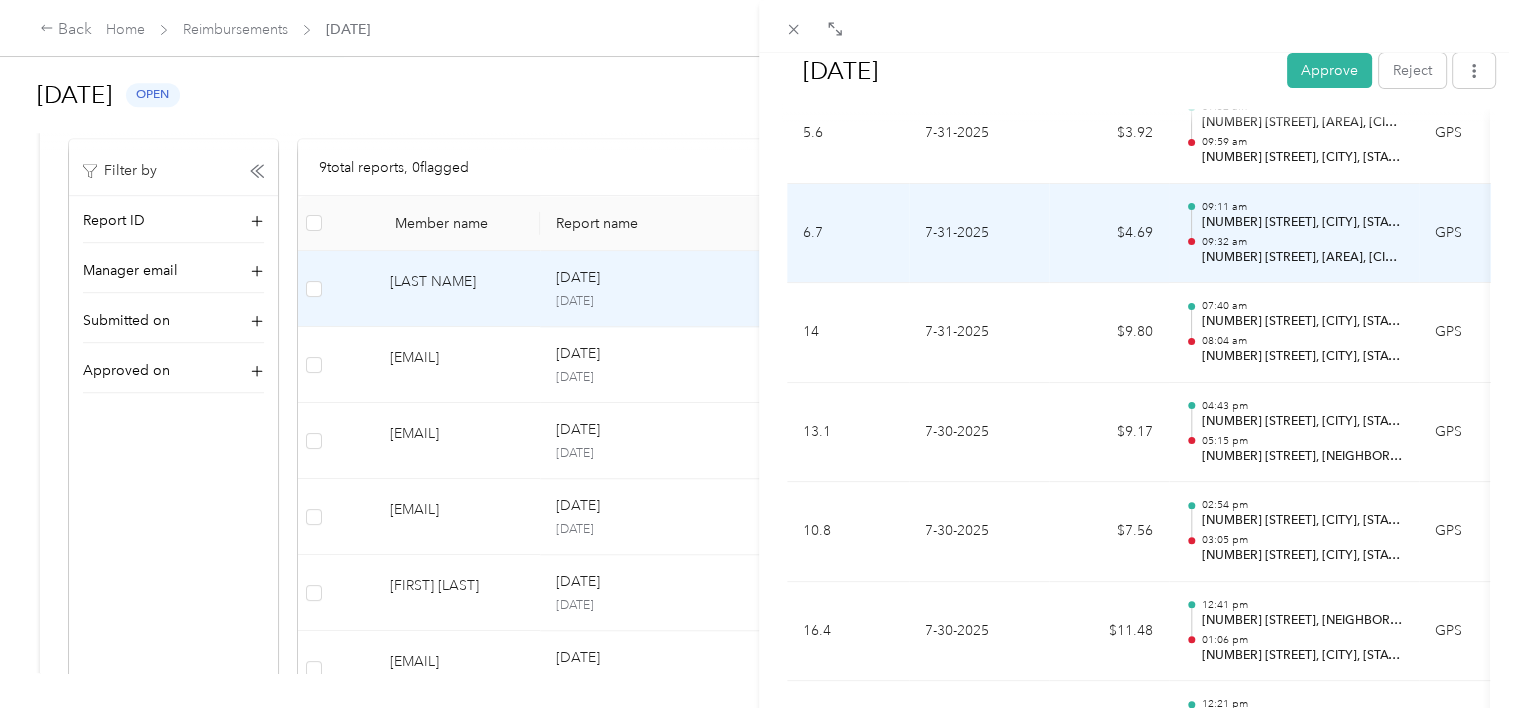 scroll, scrollTop: 4081, scrollLeft: 0, axis: vertical 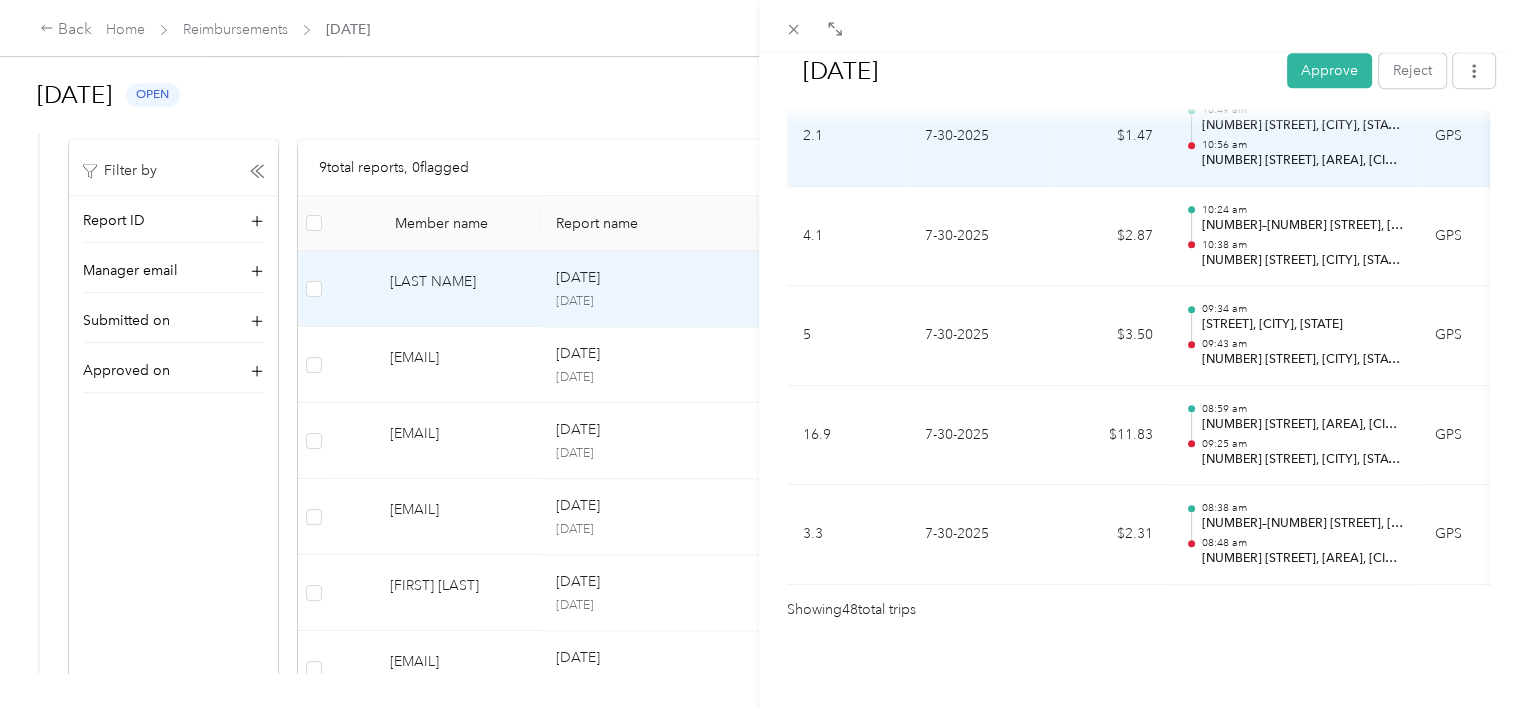 click on "$11.83" at bounding box center (1109, 436) 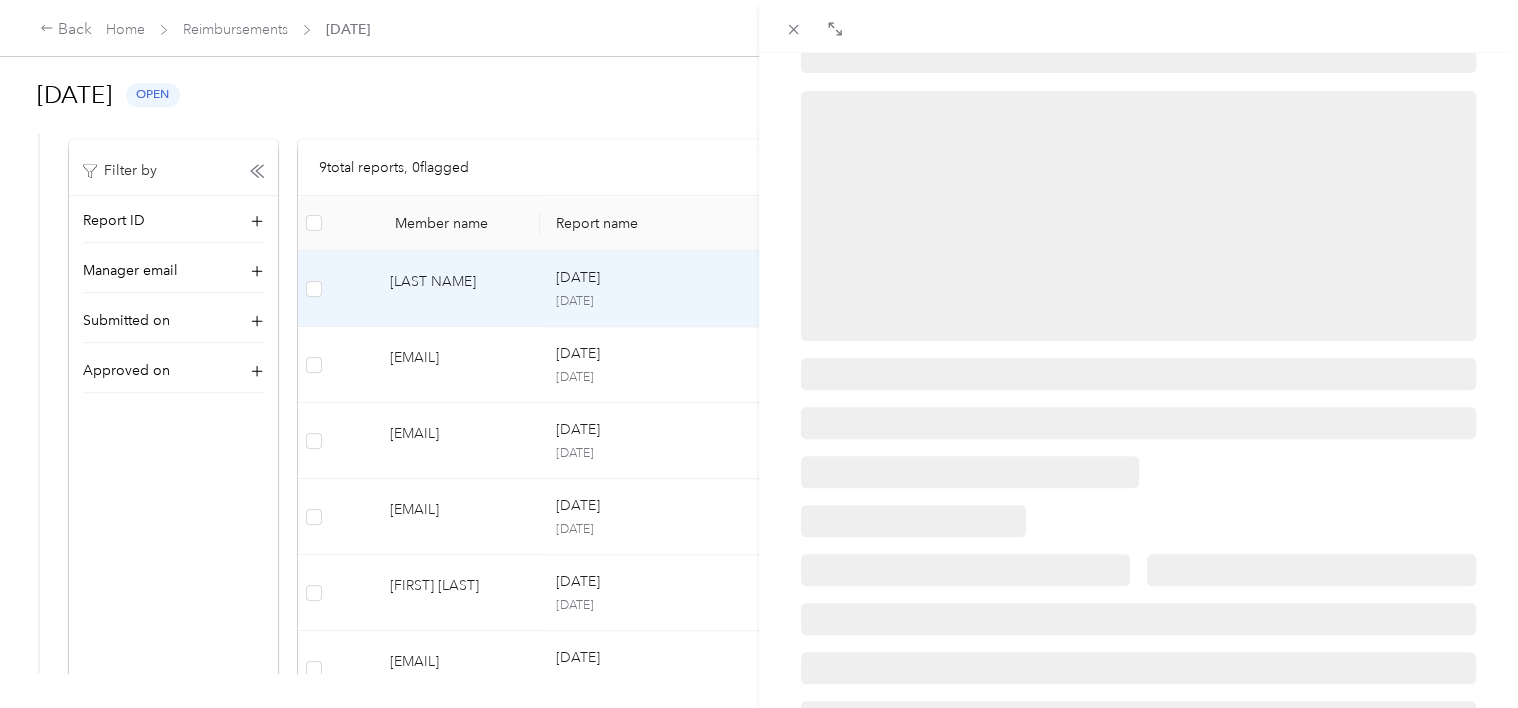 scroll, scrollTop: 0, scrollLeft: 0, axis: both 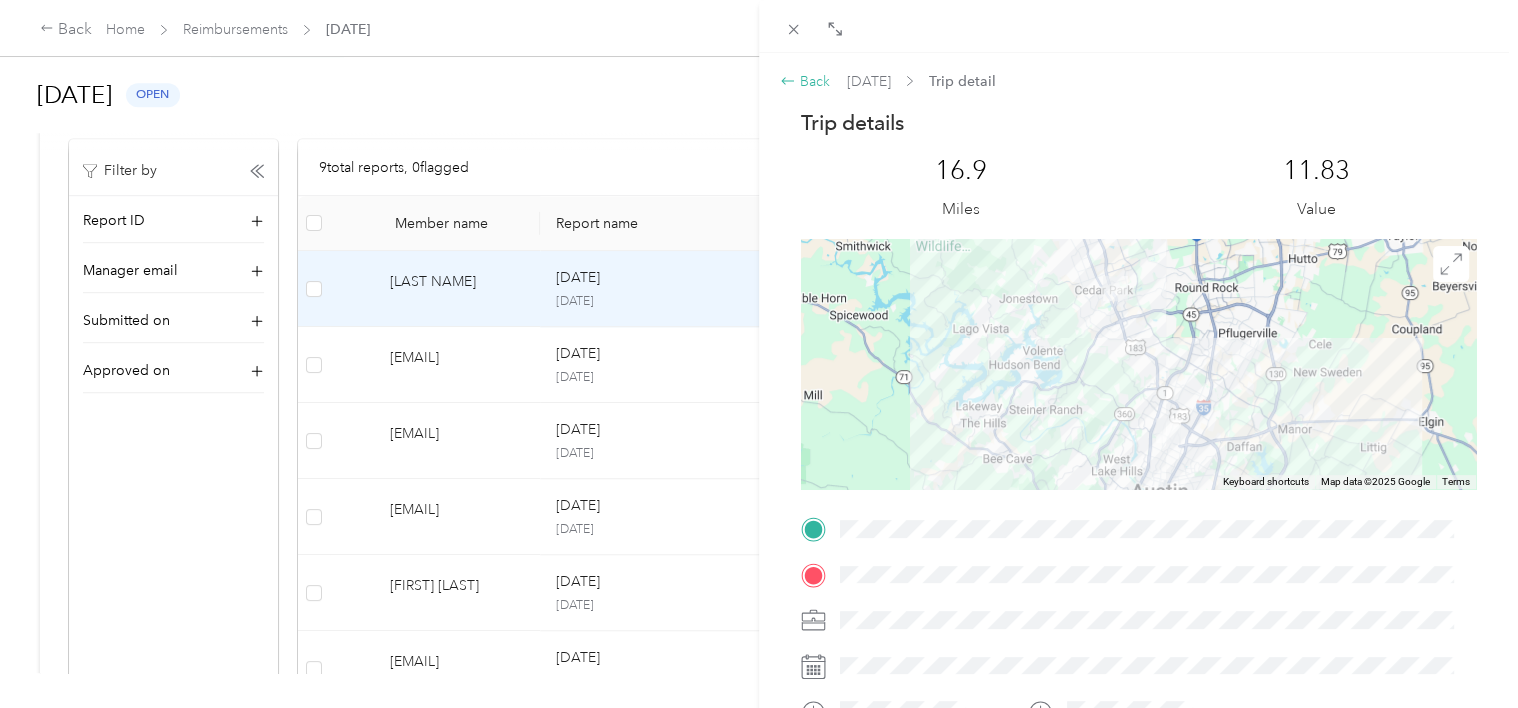 click on "Back" at bounding box center (805, 81) 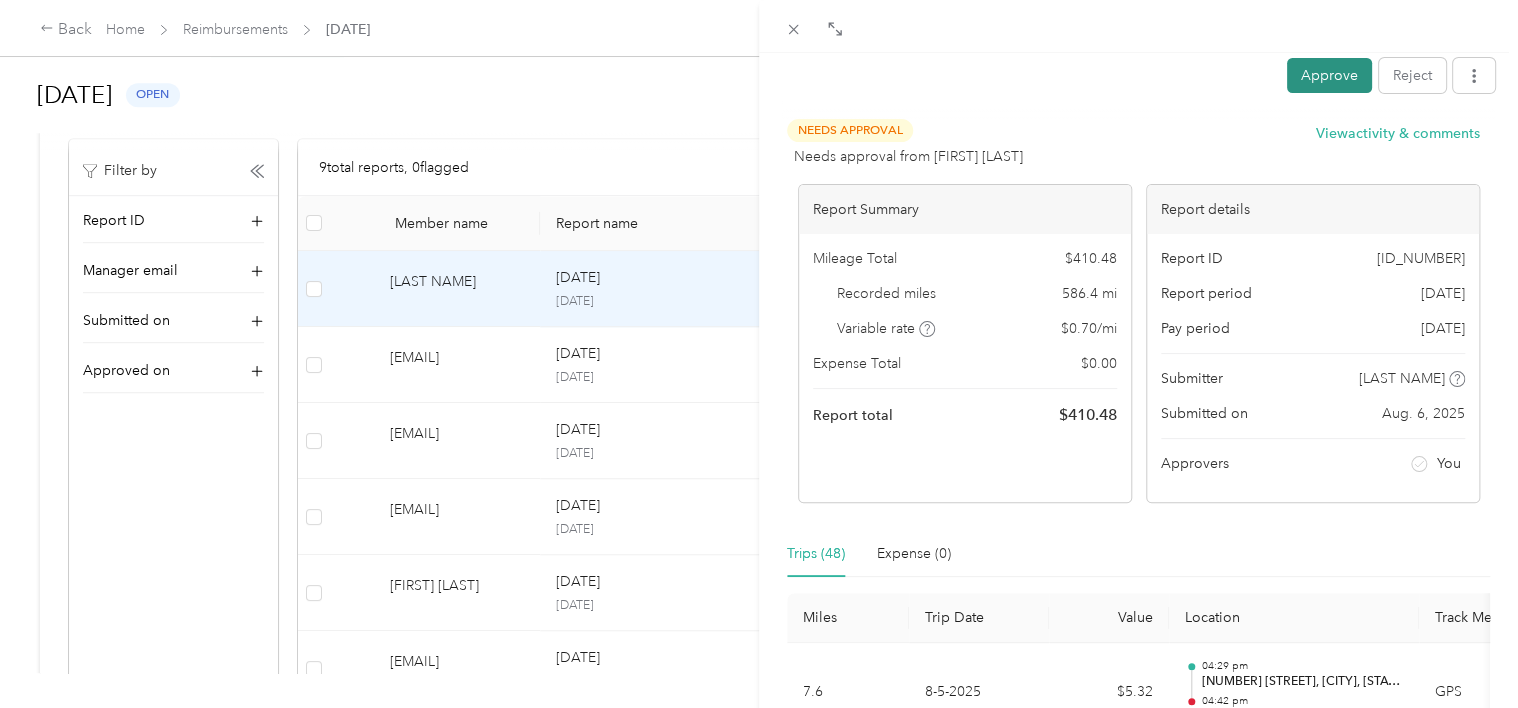 click on "Approve" at bounding box center (1329, 75) 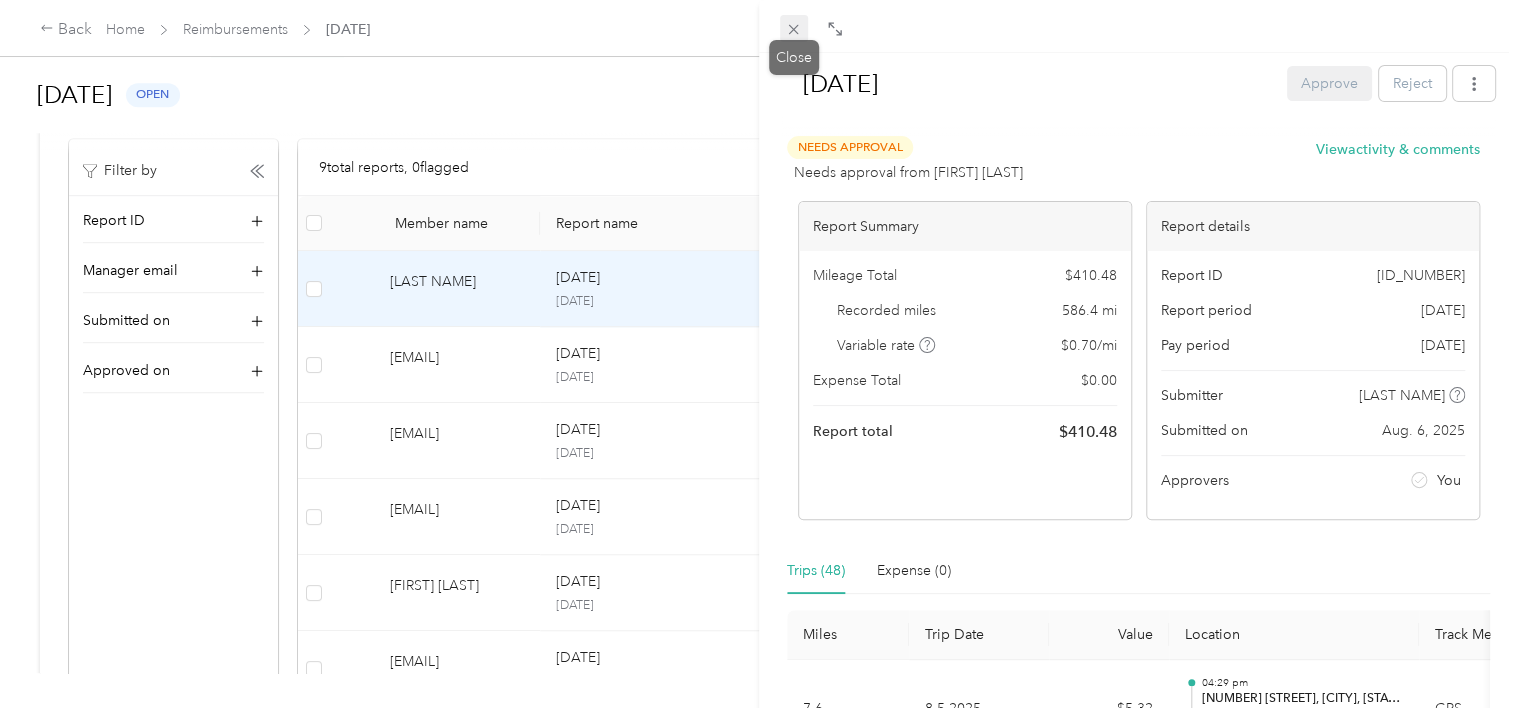 click 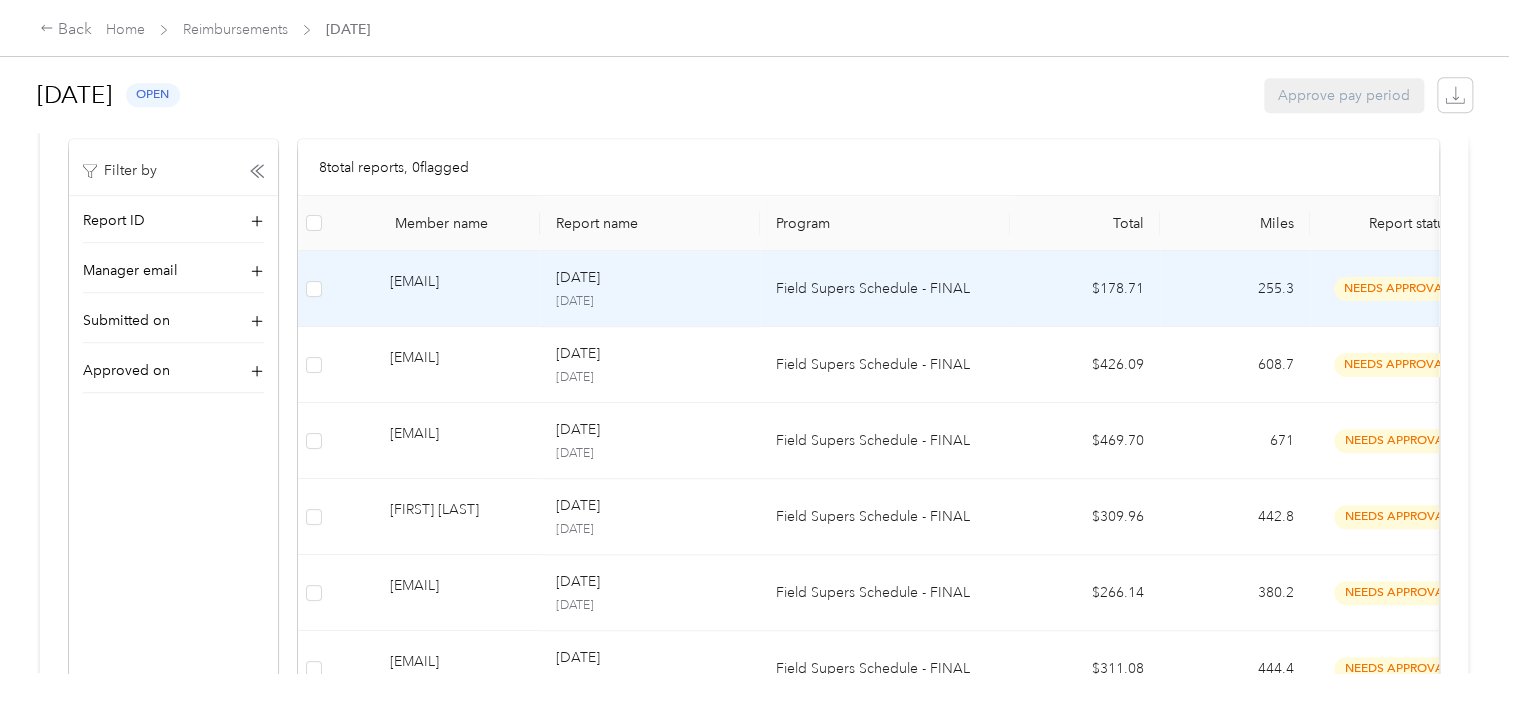 click on "Field Supers Schedule - FINAL" at bounding box center [885, 289] 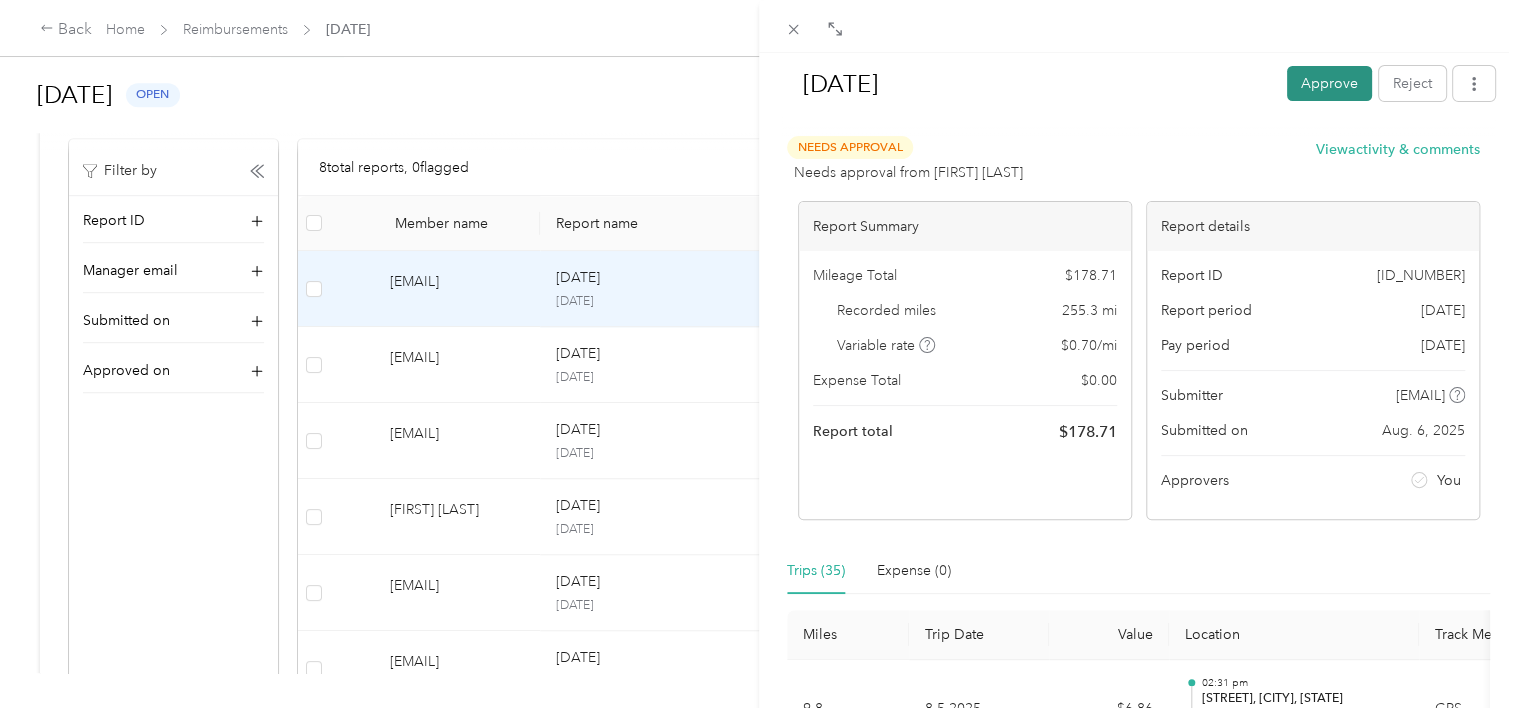 click on "Approve" at bounding box center (1329, 83) 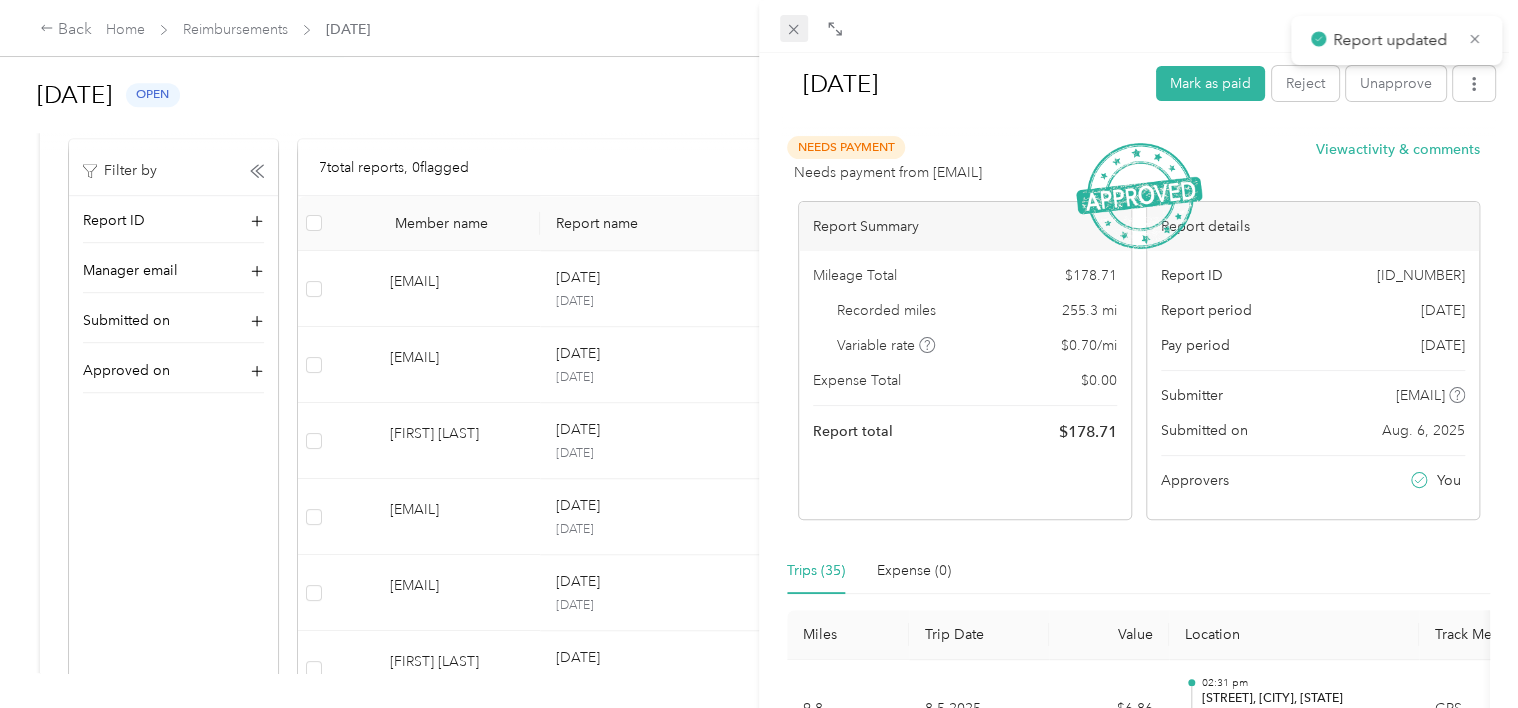 click 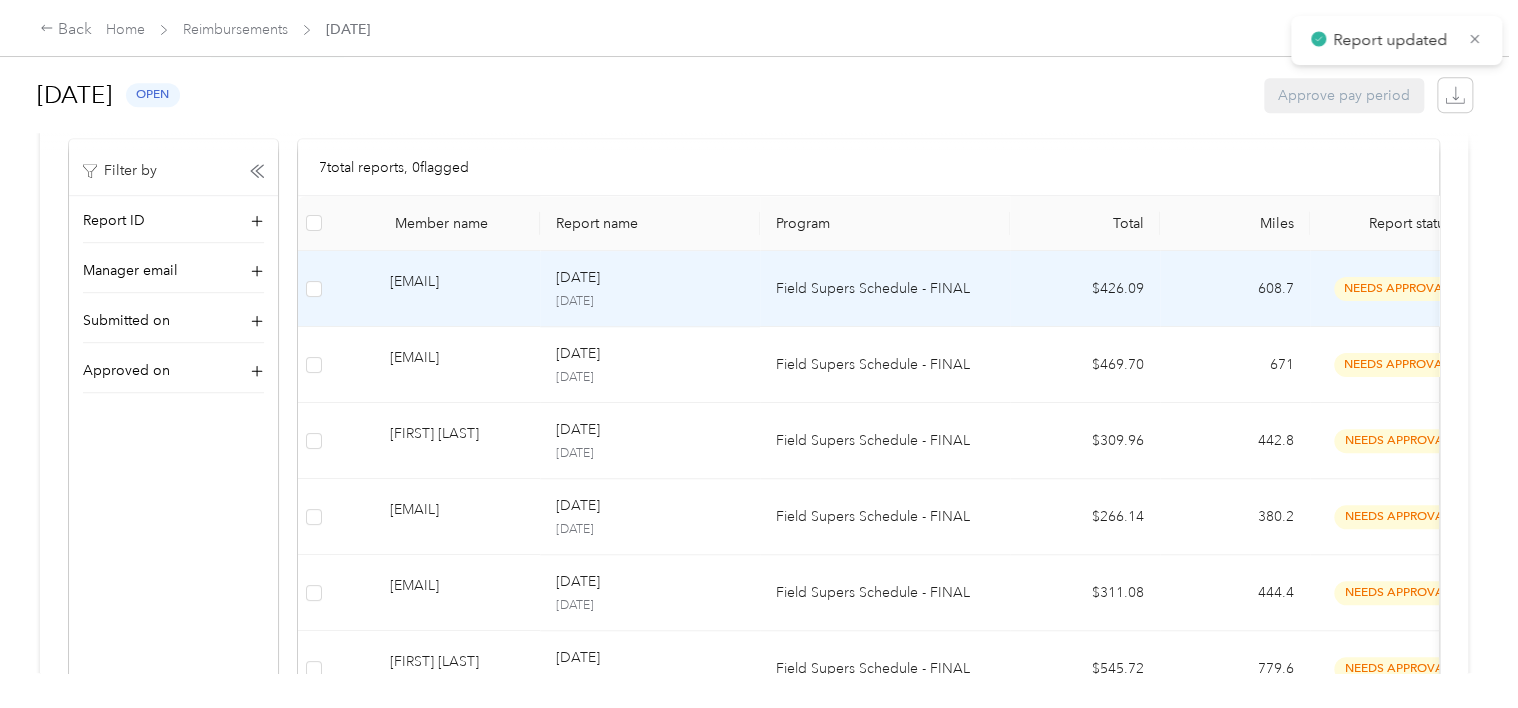 click on "Field Supers Schedule - FINAL" at bounding box center [885, 289] 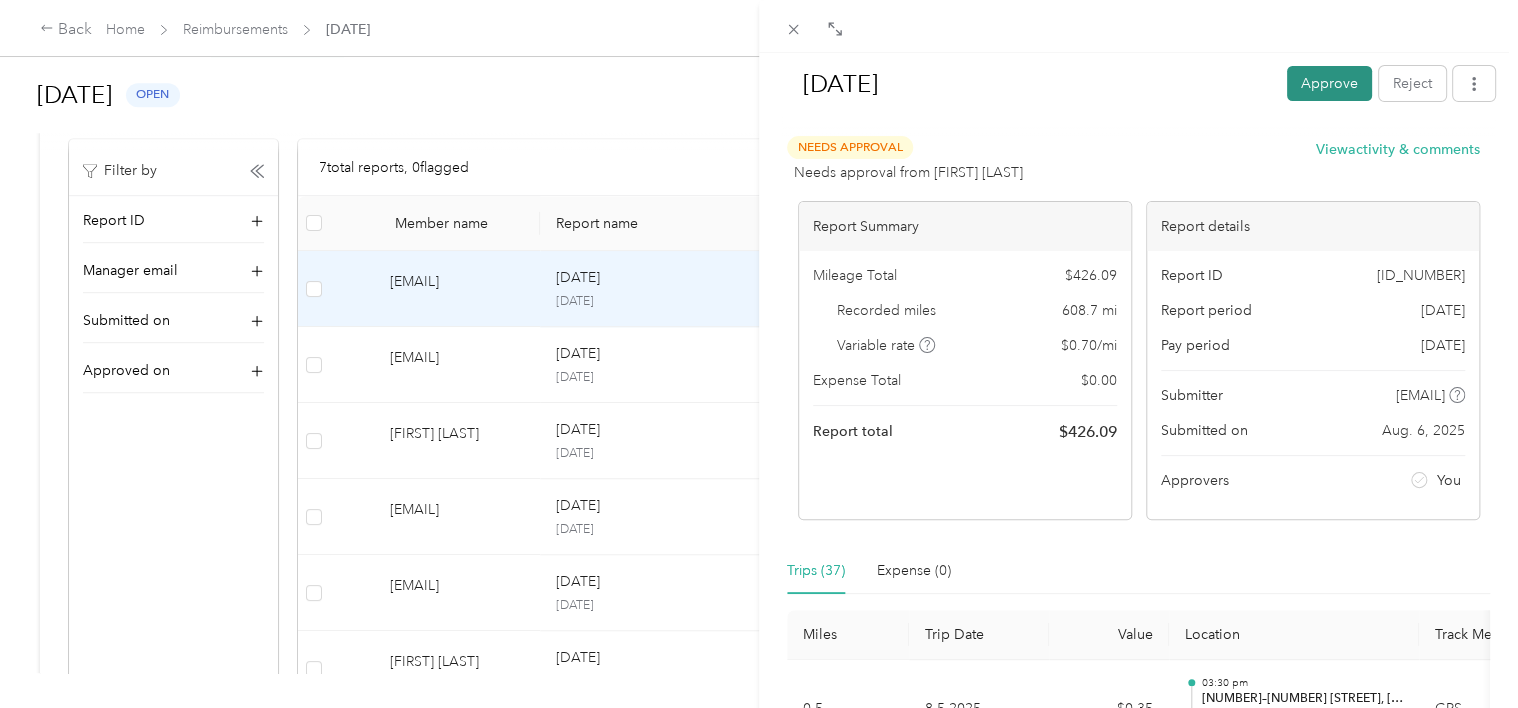 click on "Approve" at bounding box center [1329, 83] 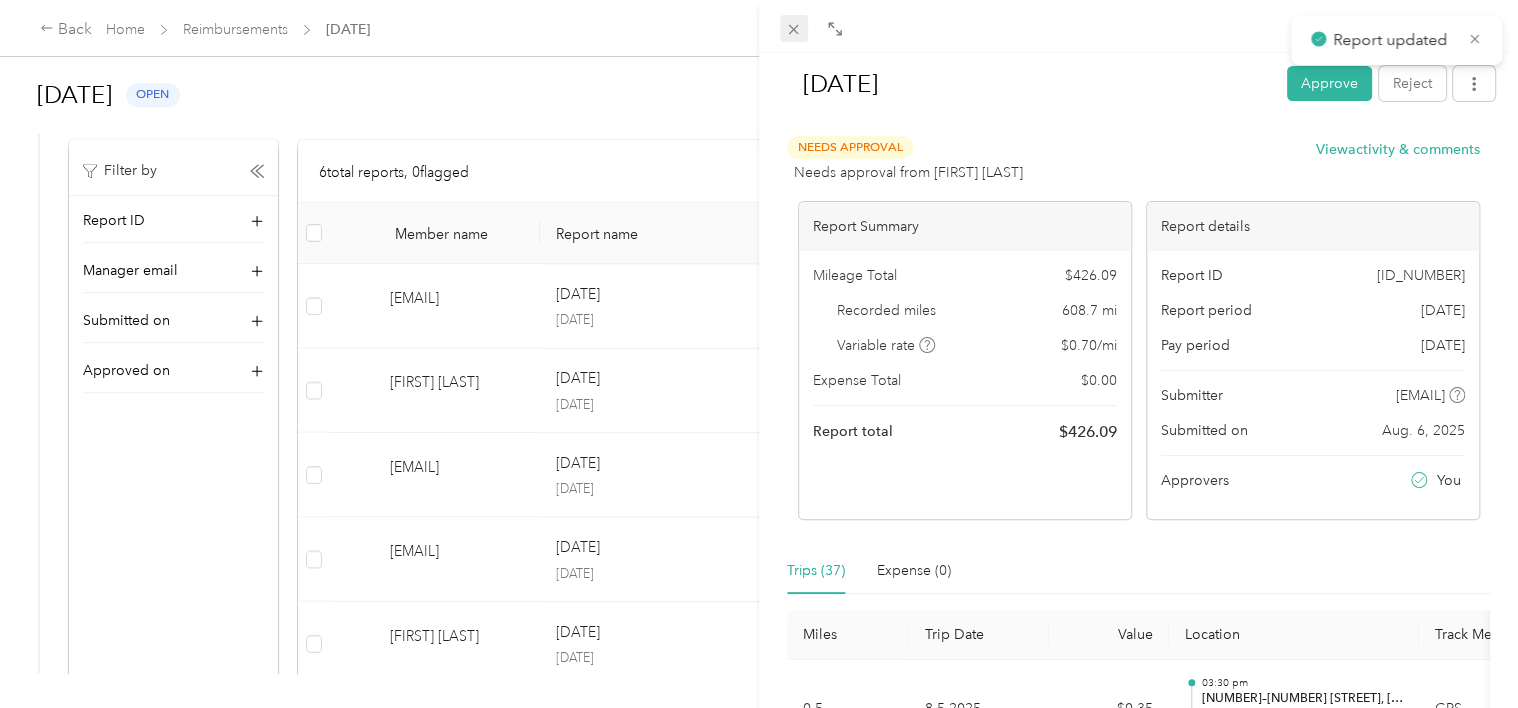click 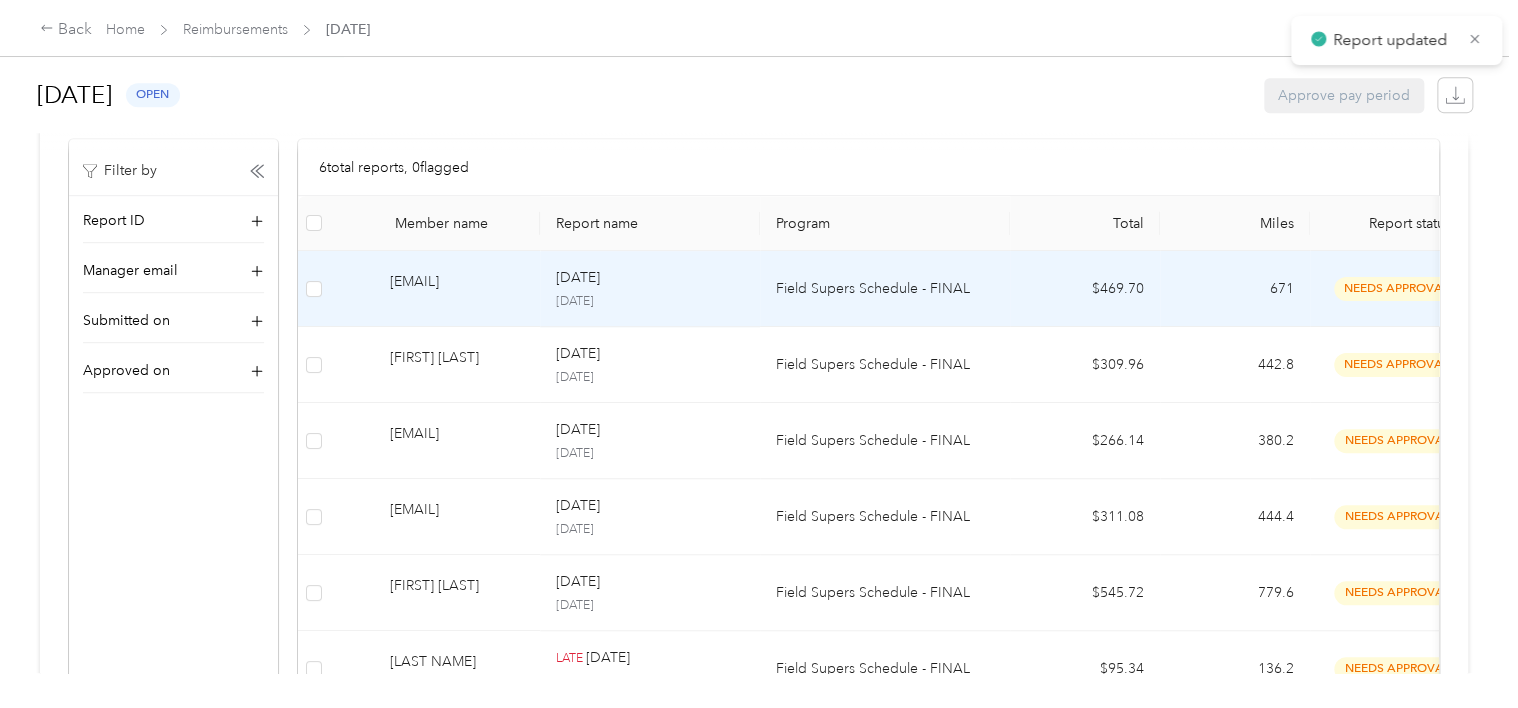 click on "Field Supers Schedule - FINAL" at bounding box center [885, 289] 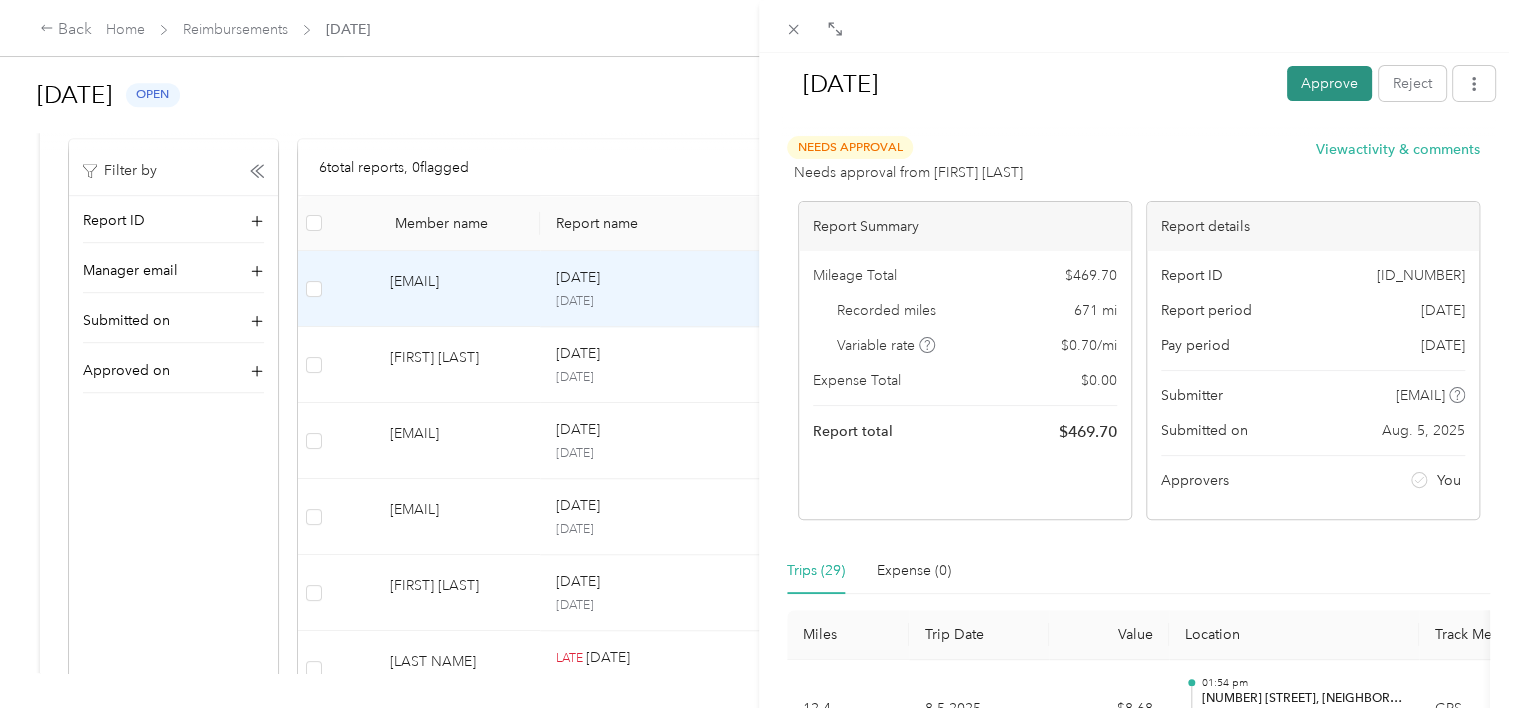 click on "Approve" at bounding box center (1329, 83) 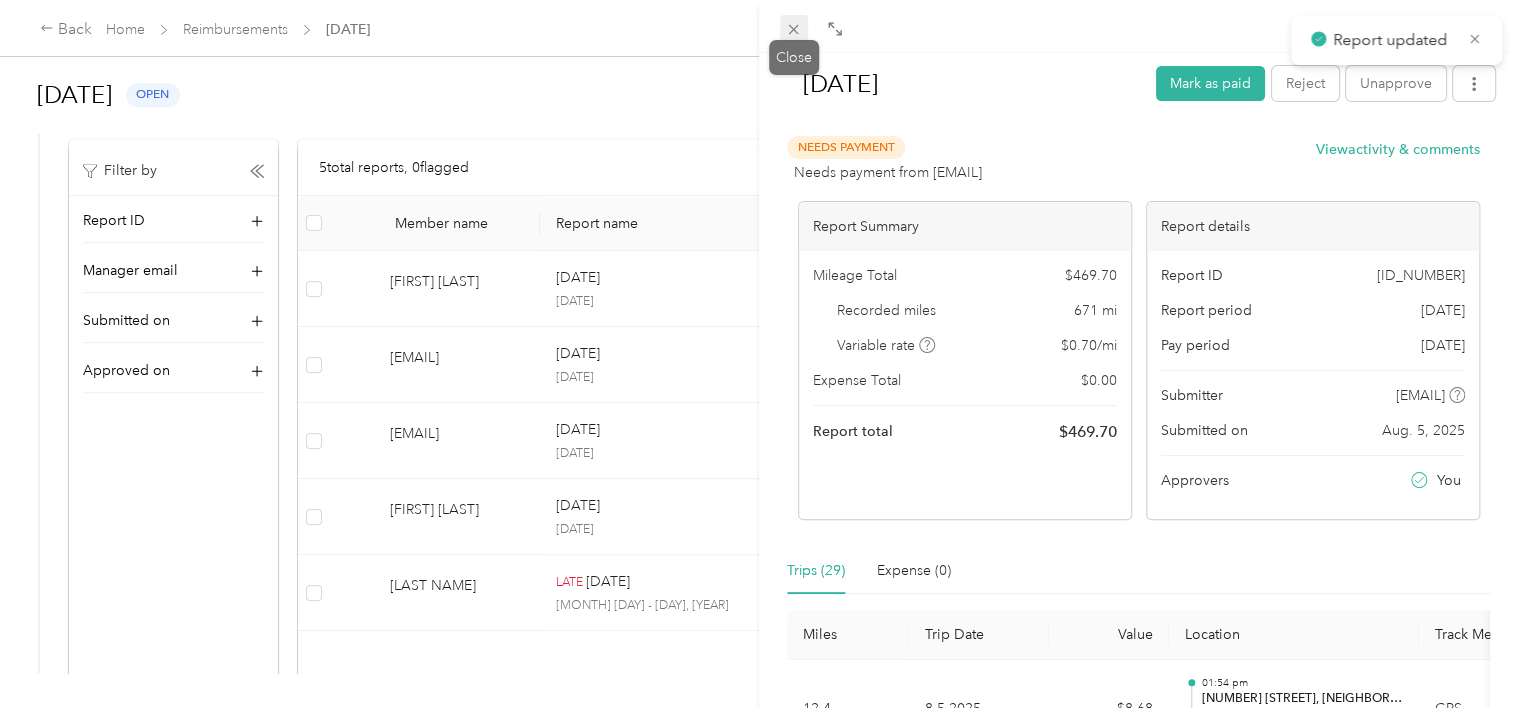 click 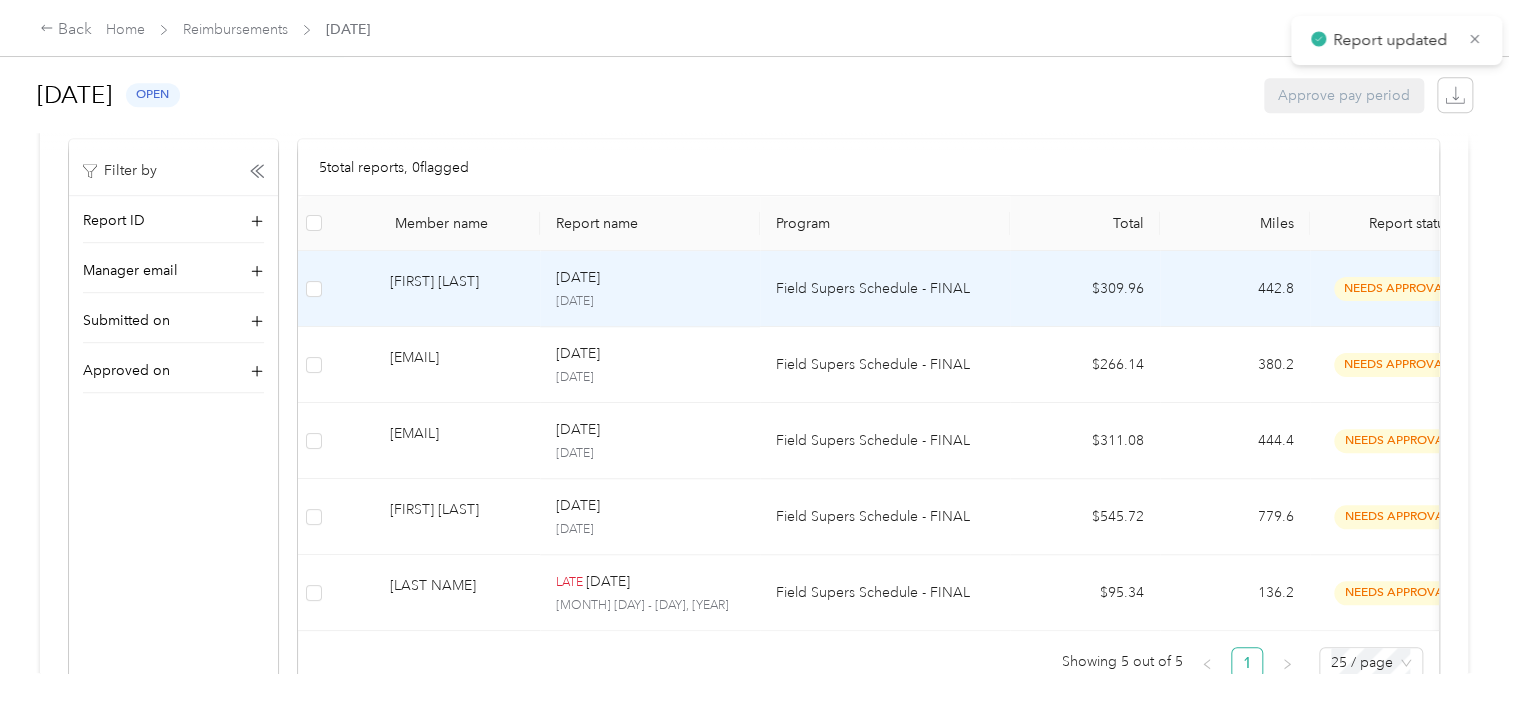 click on "Field Supers Schedule - FINAL" at bounding box center (885, 289) 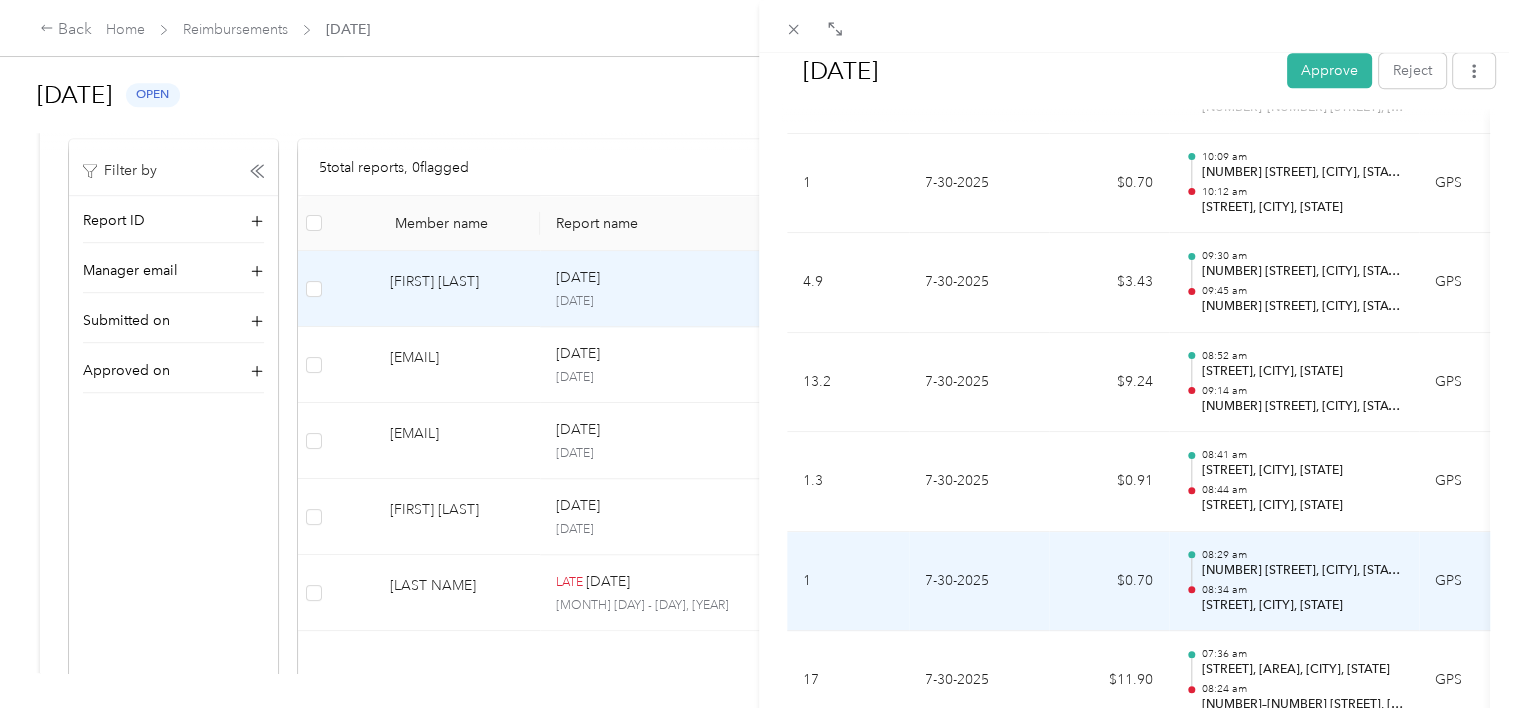 scroll, scrollTop: 4704, scrollLeft: 0, axis: vertical 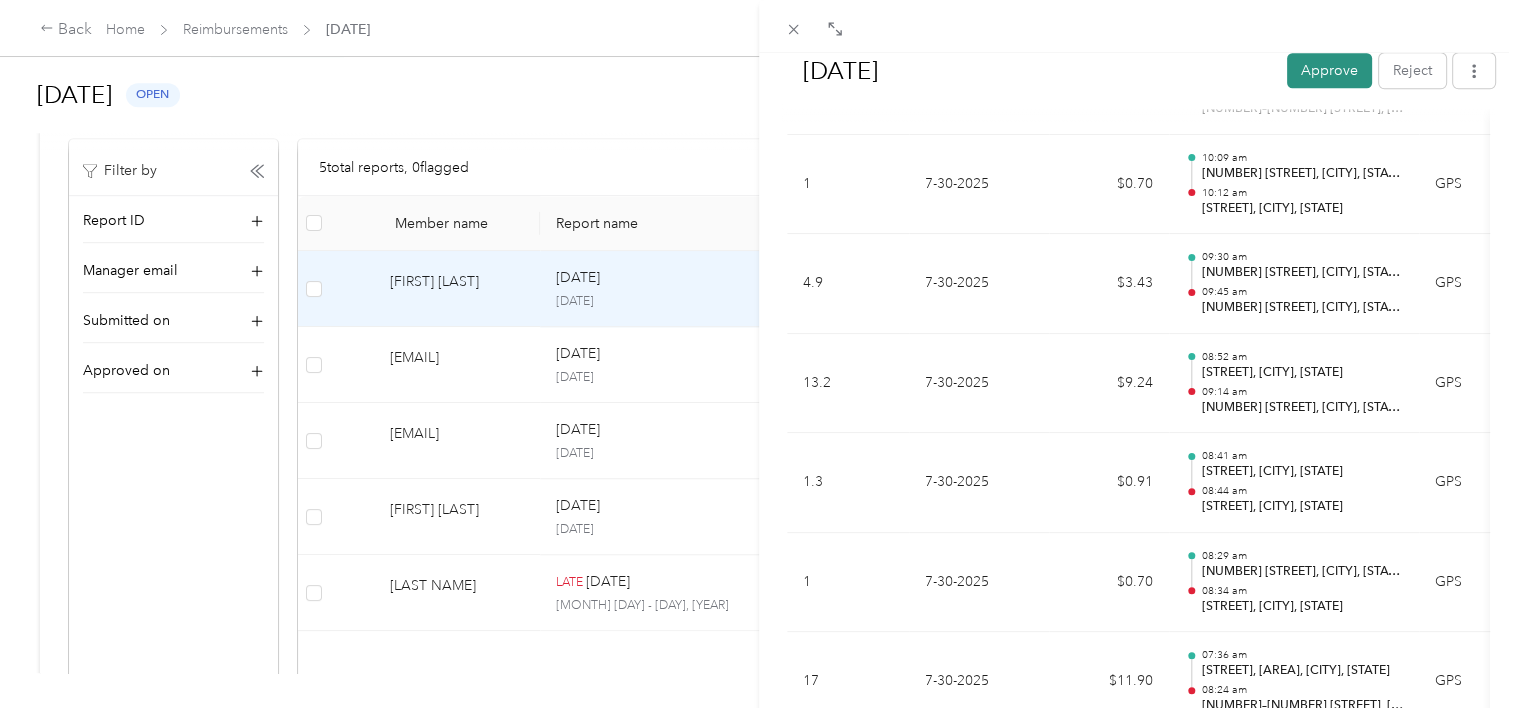click on "Approve" at bounding box center (1329, 70) 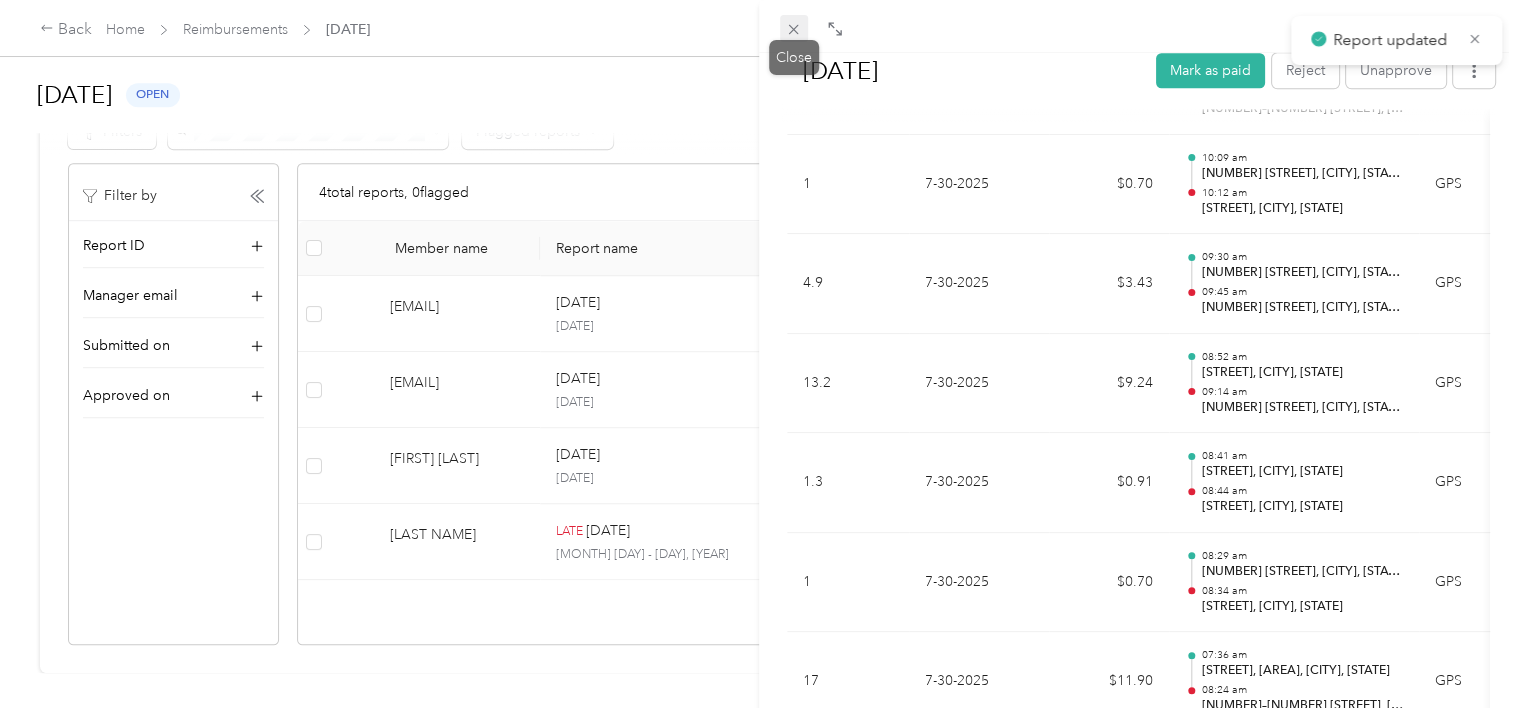 click 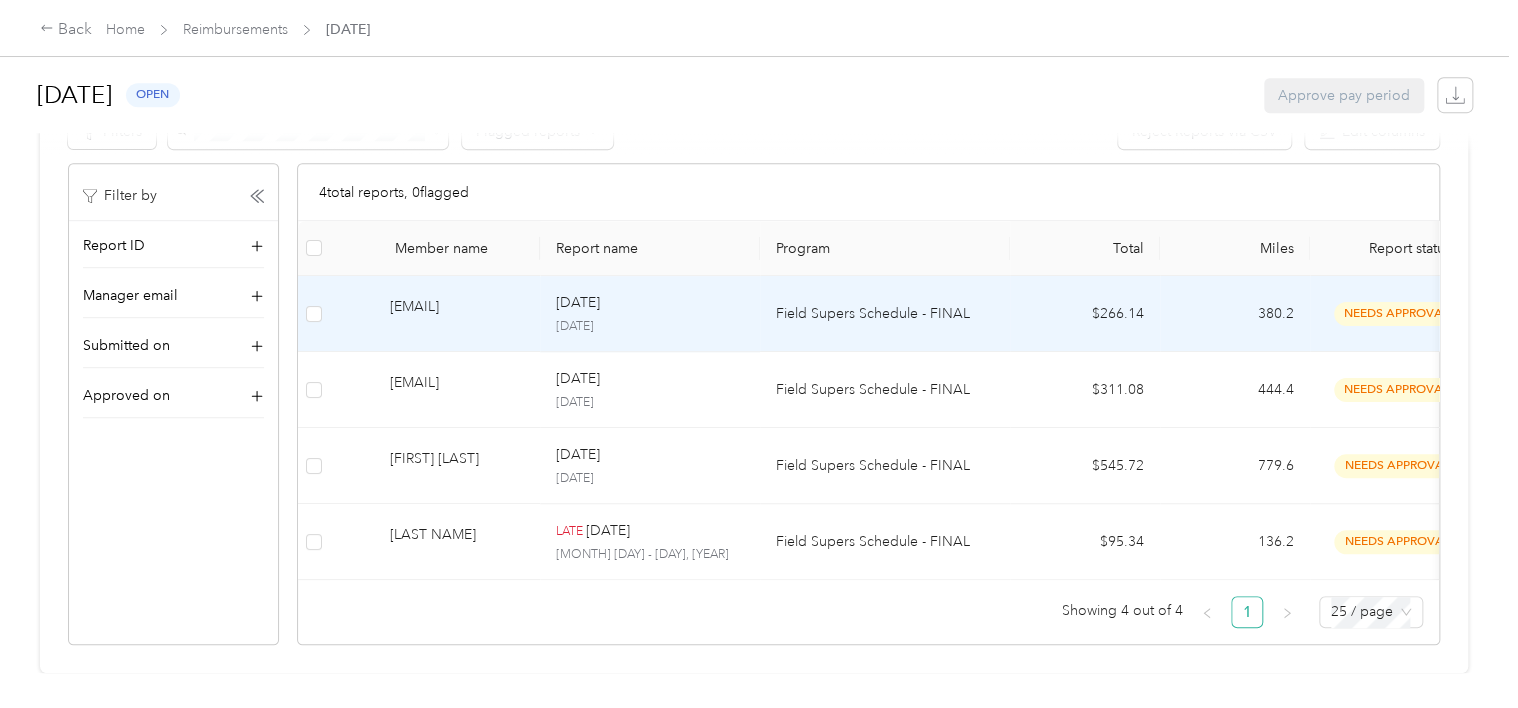 click on "Field Supers Schedule - FINAL" at bounding box center (885, 314) 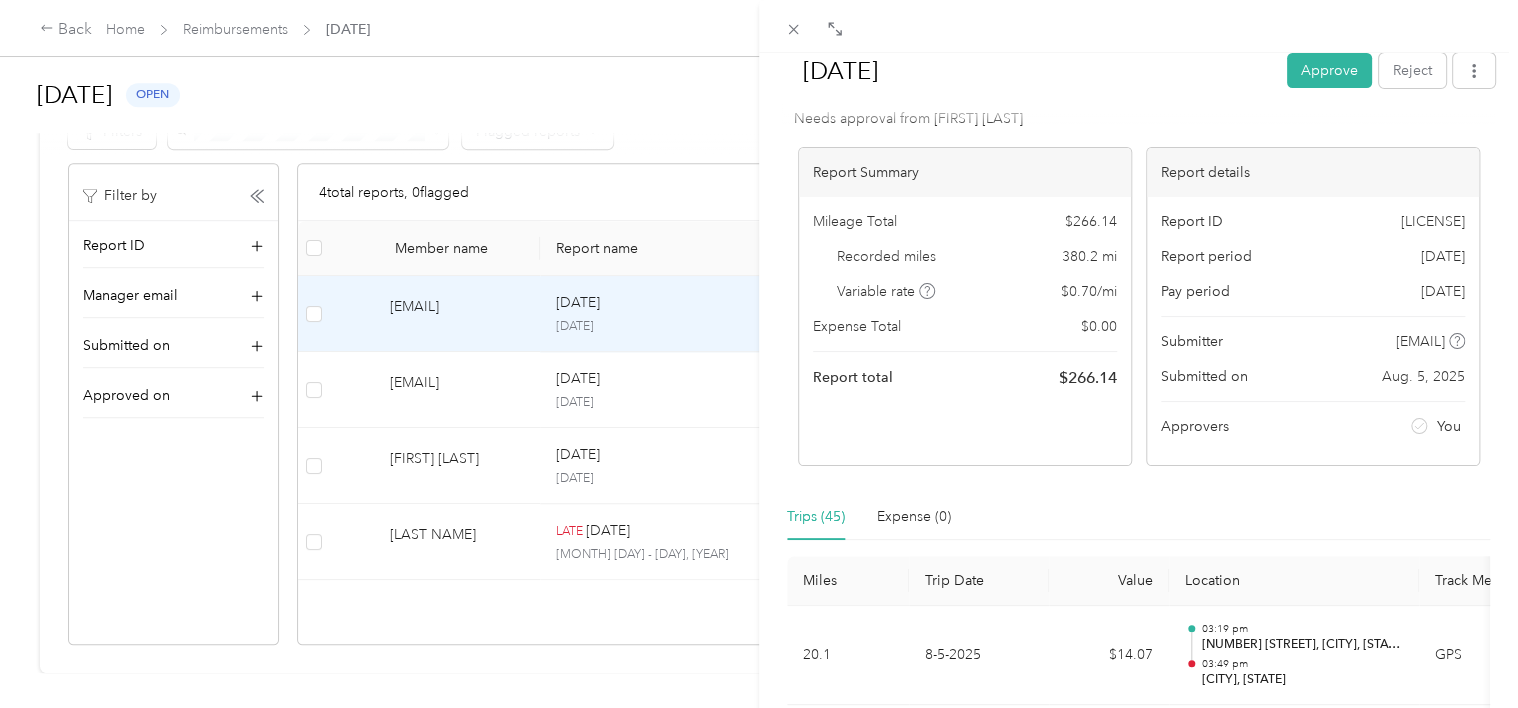 scroll, scrollTop: 0, scrollLeft: 0, axis: both 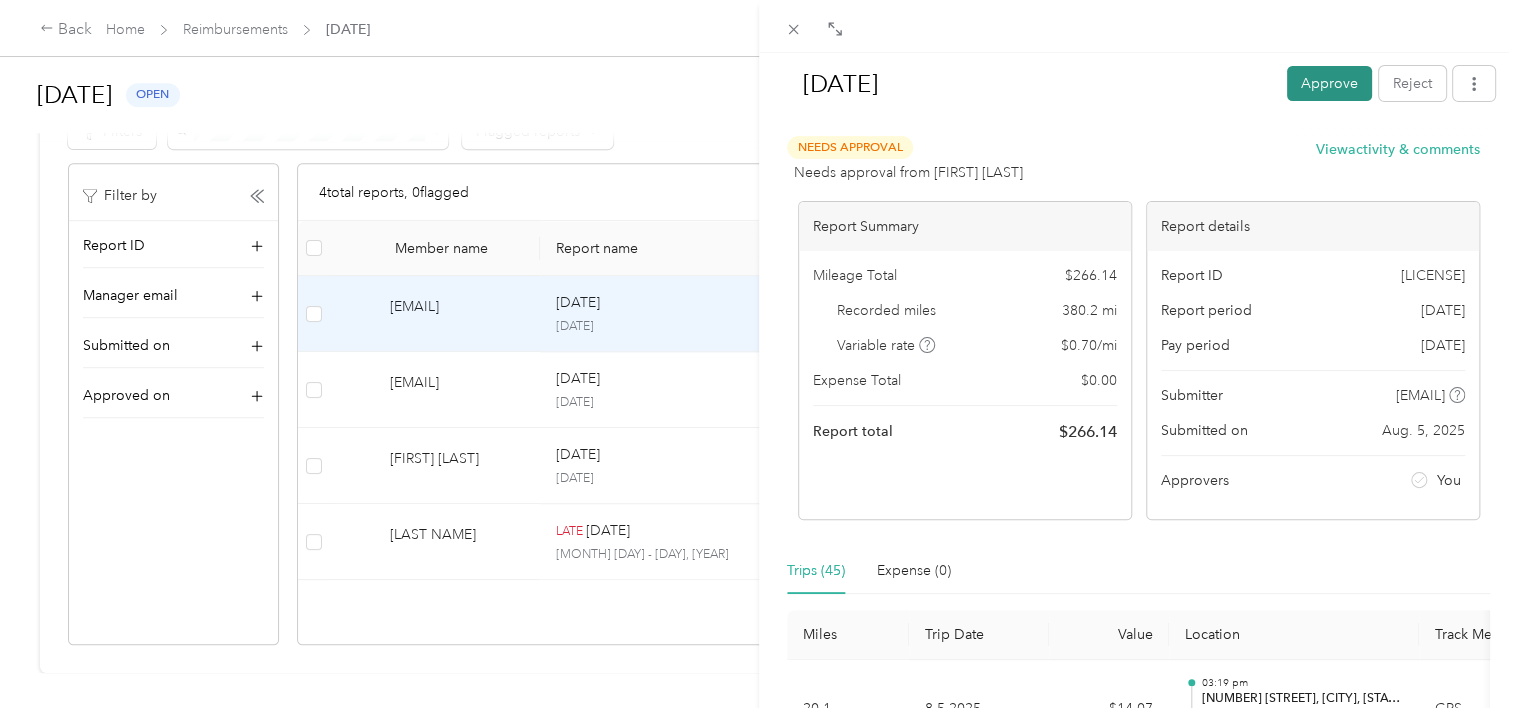 click on "Approve" at bounding box center (1329, 83) 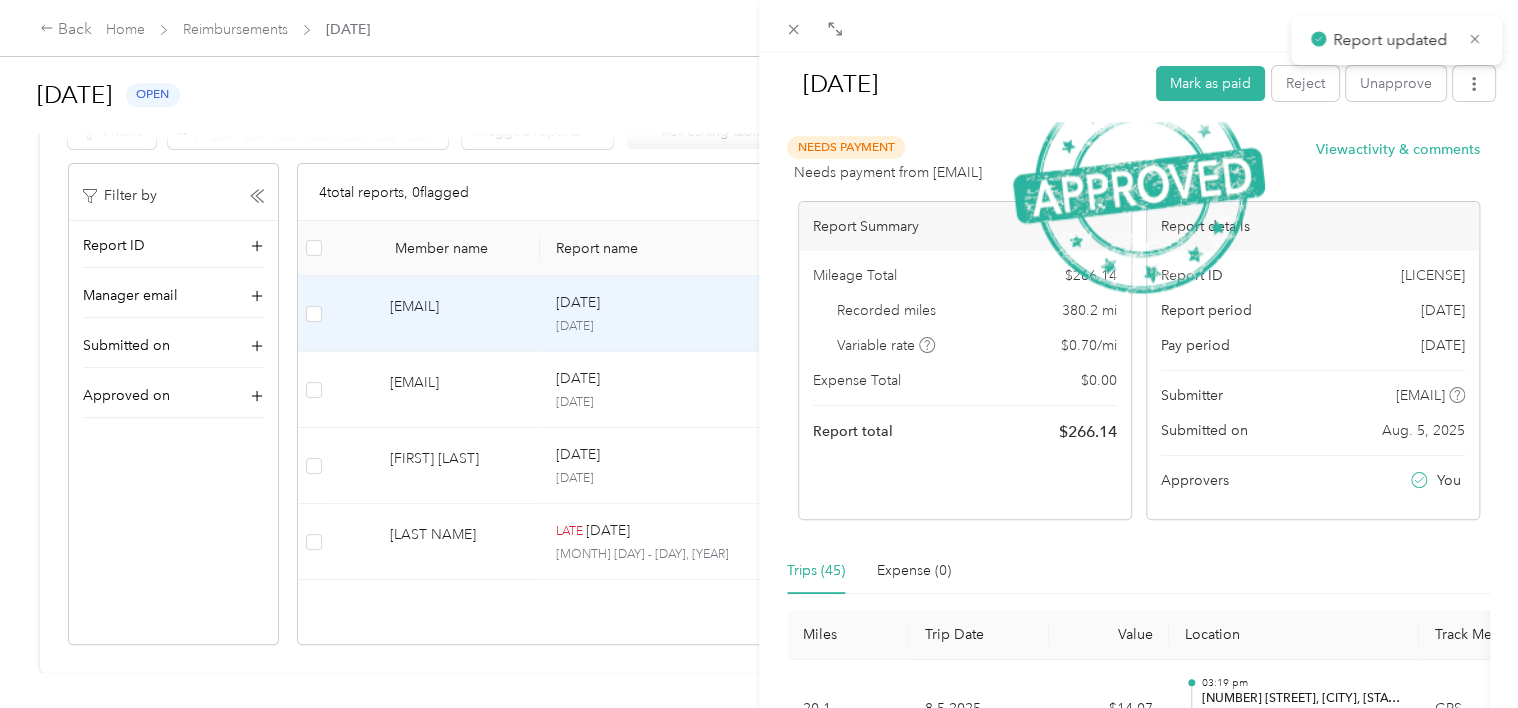 scroll, scrollTop: 393, scrollLeft: 0, axis: vertical 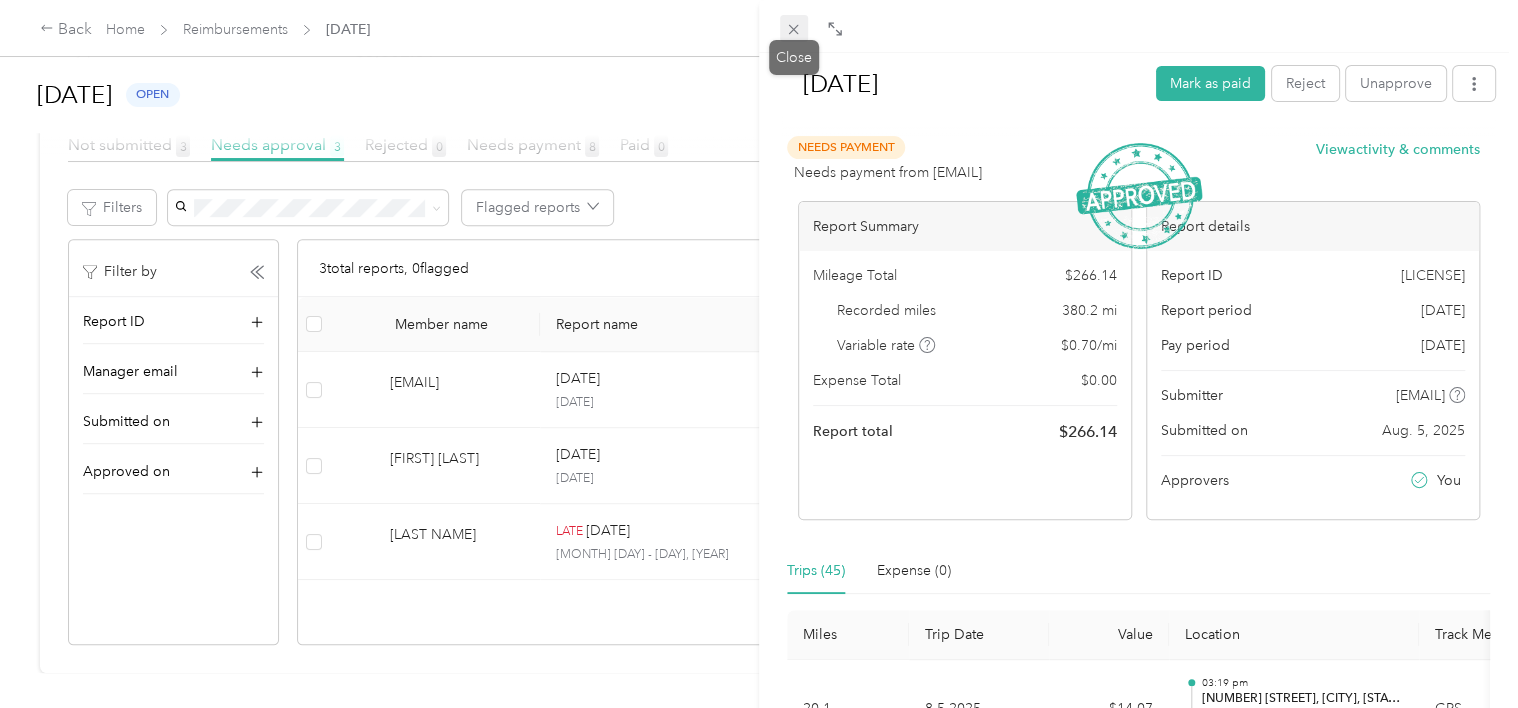 click 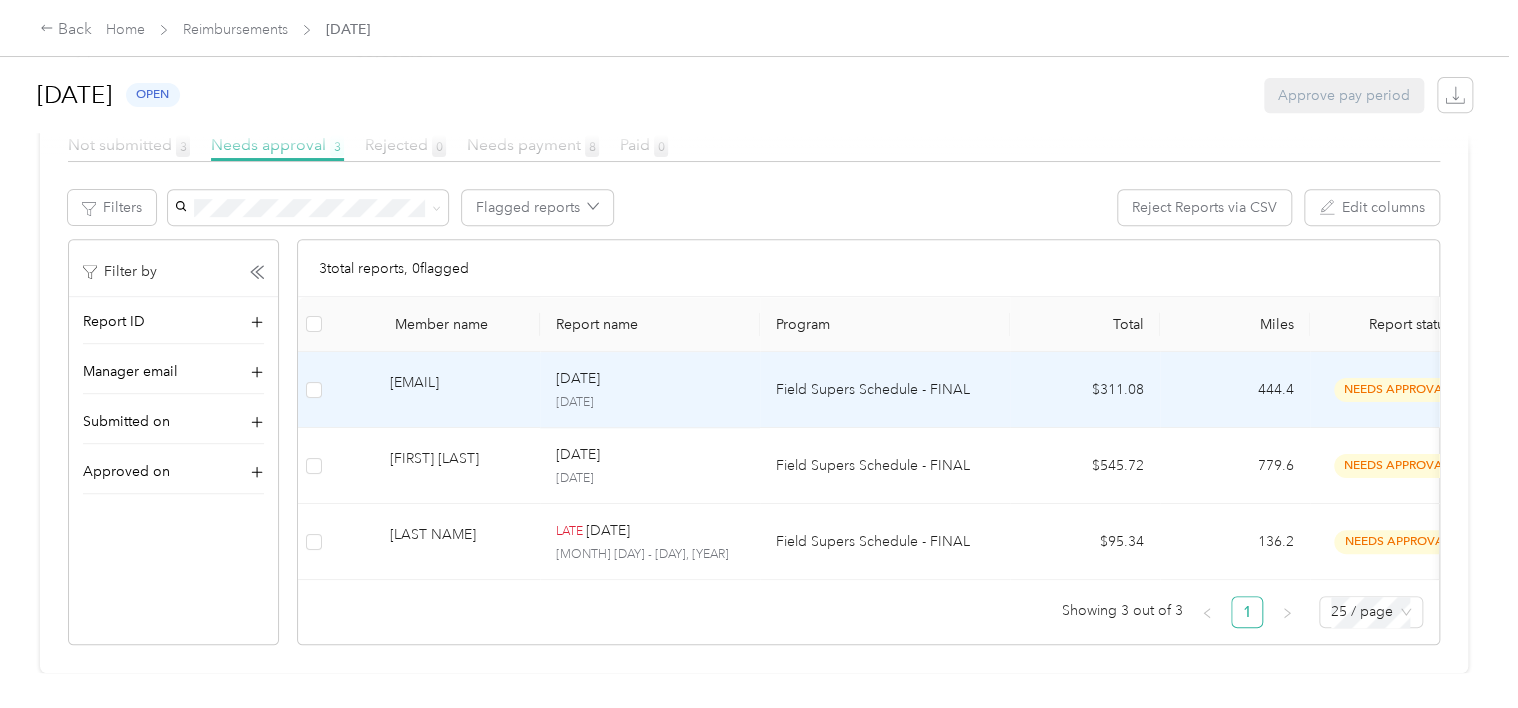 click on "Field Supers Schedule - FINAL" at bounding box center (885, 390) 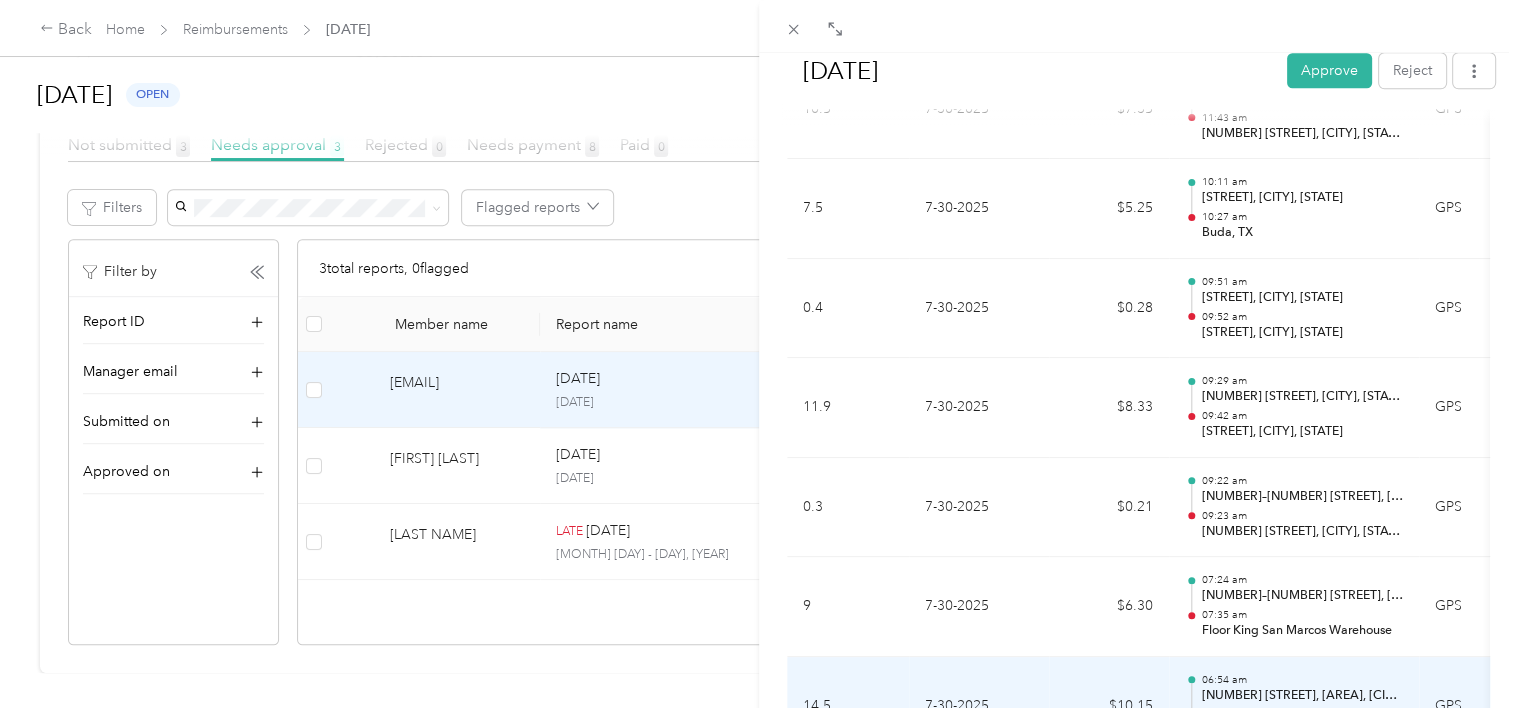 scroll, scrollTop: 4517, scrollLeft: 0, axis: vertical 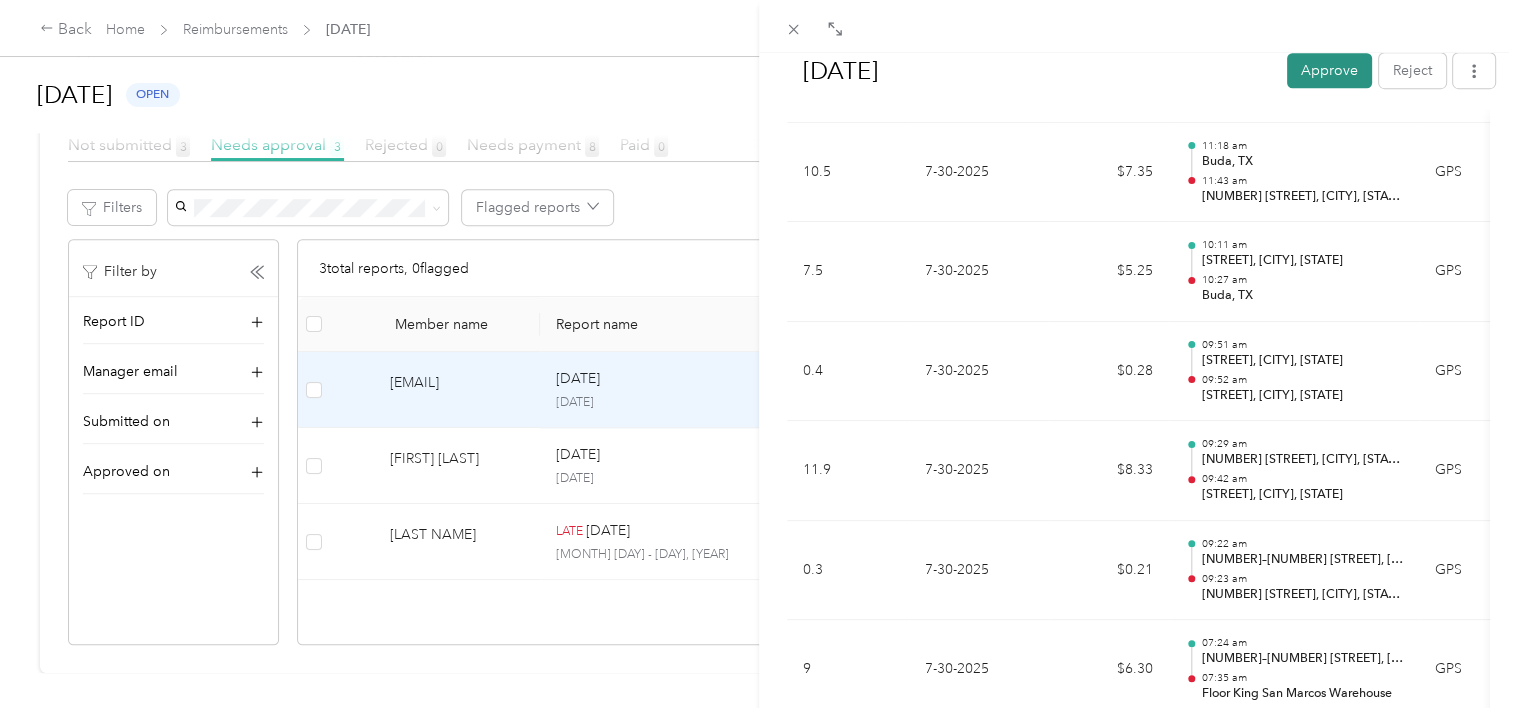 click on "Approve" at bounding box center [1329, 70] 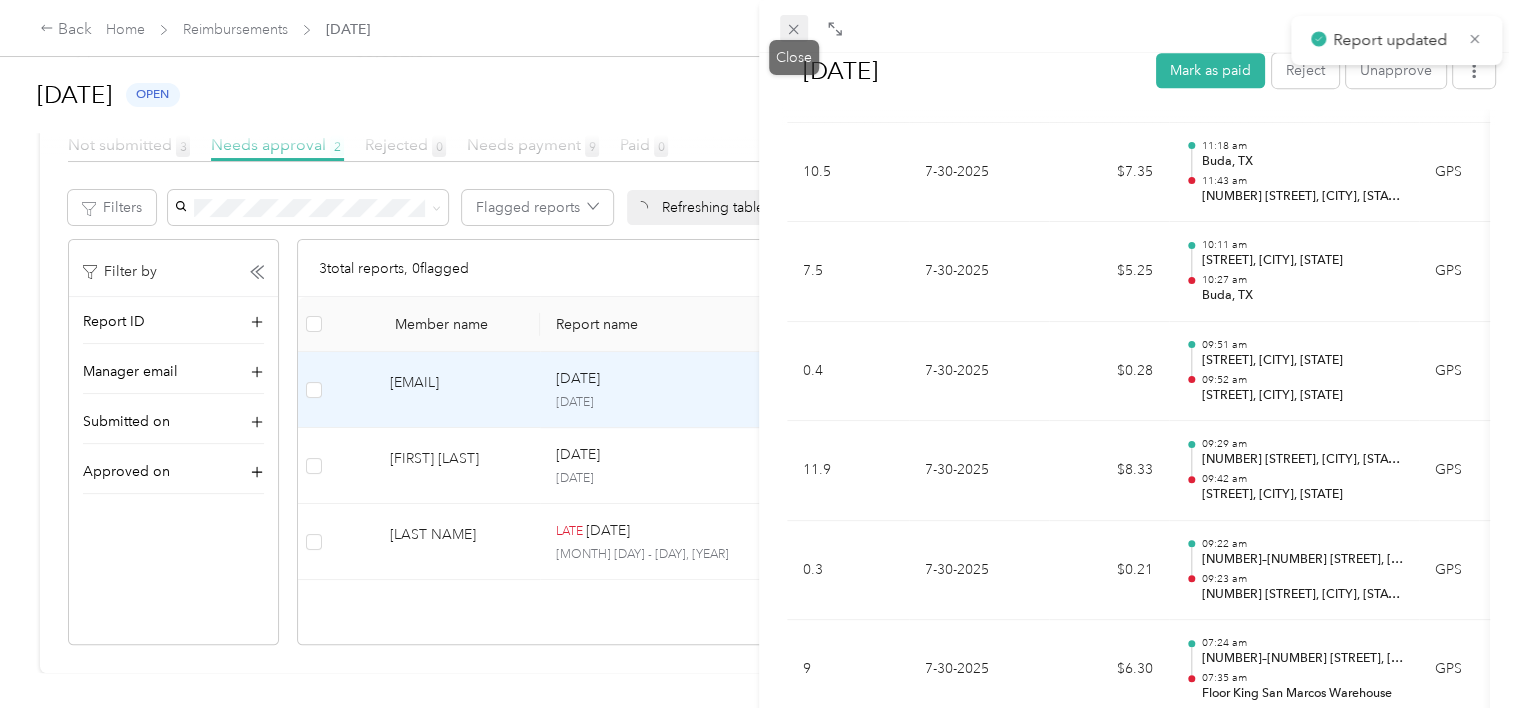 click 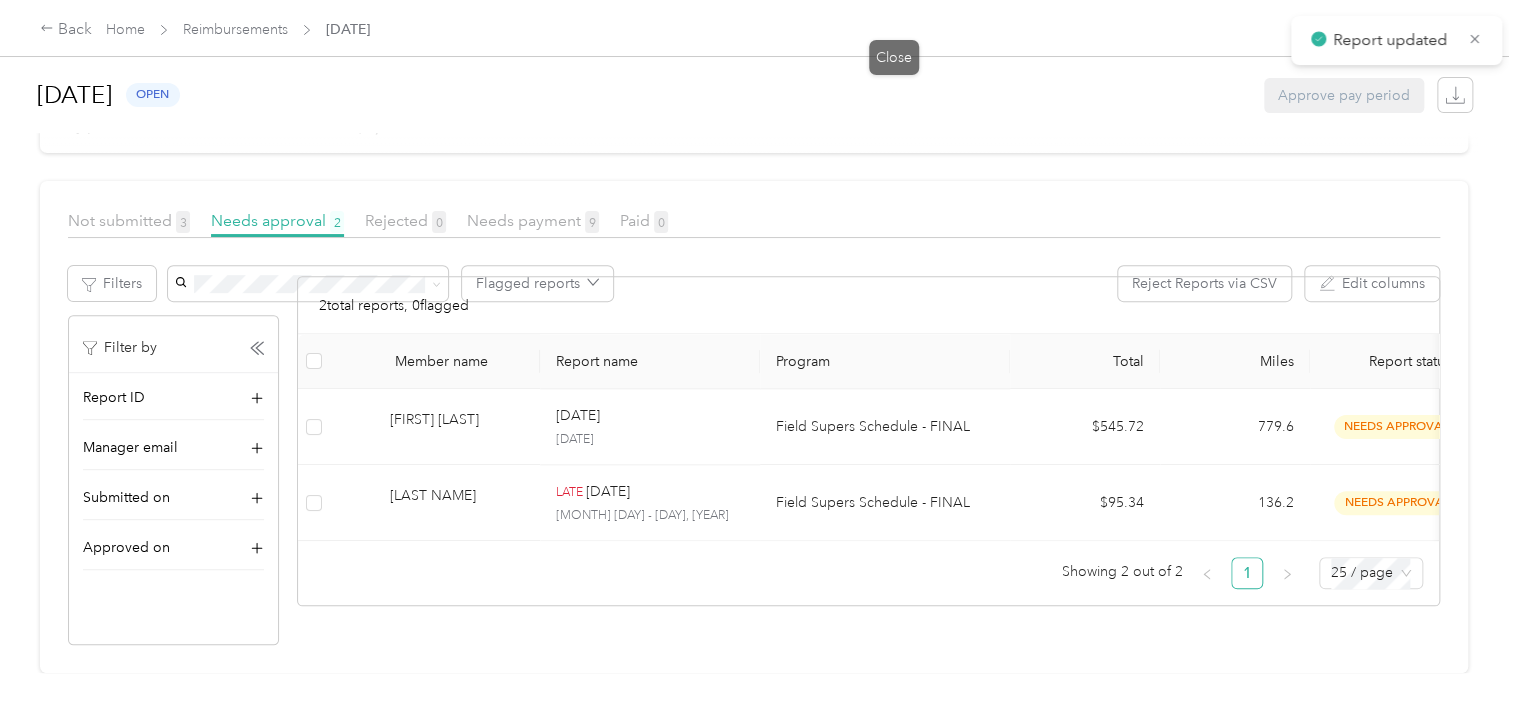 scroll, scrollTop: 317, scrollLeft: 0, axis: vertical 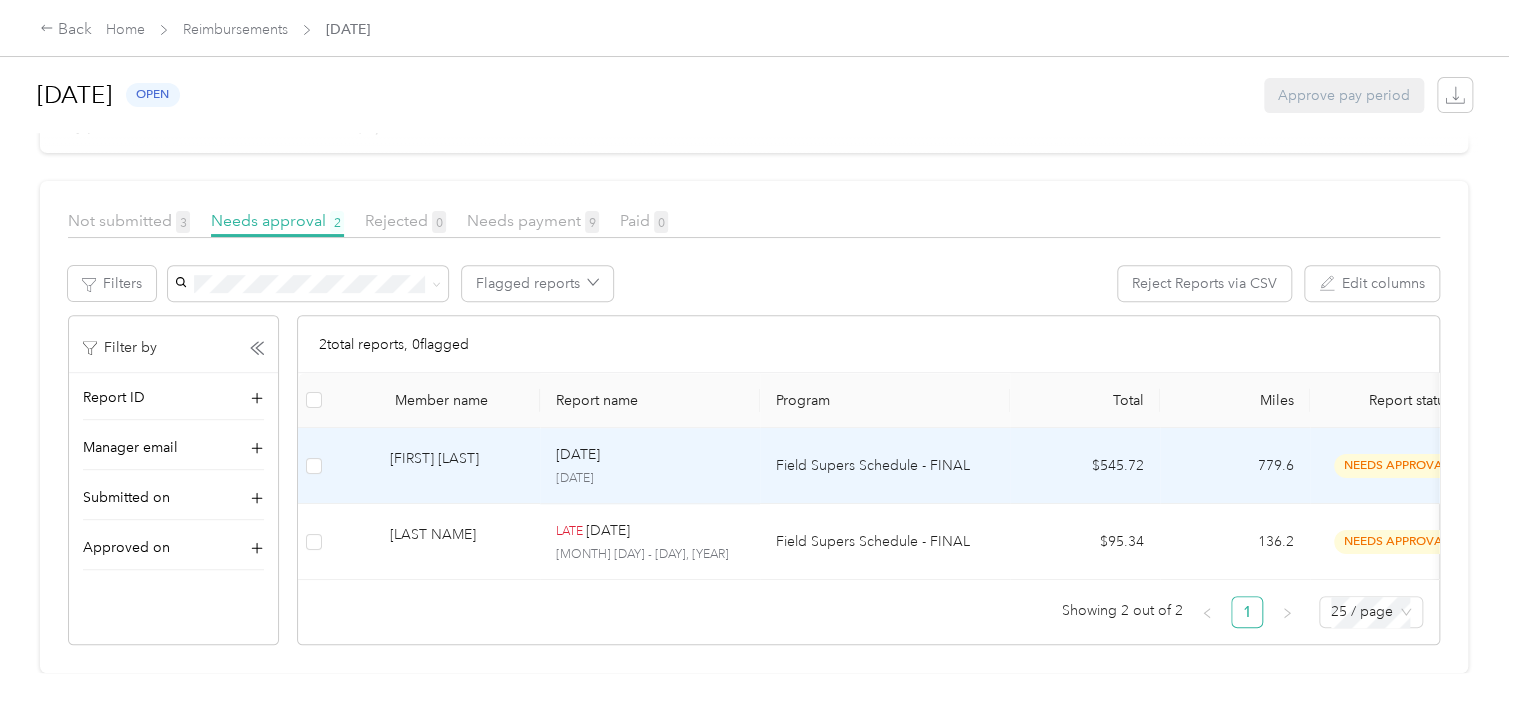 click on "Field Supers Schedule - FINAL" at bounding box center [885, 466] 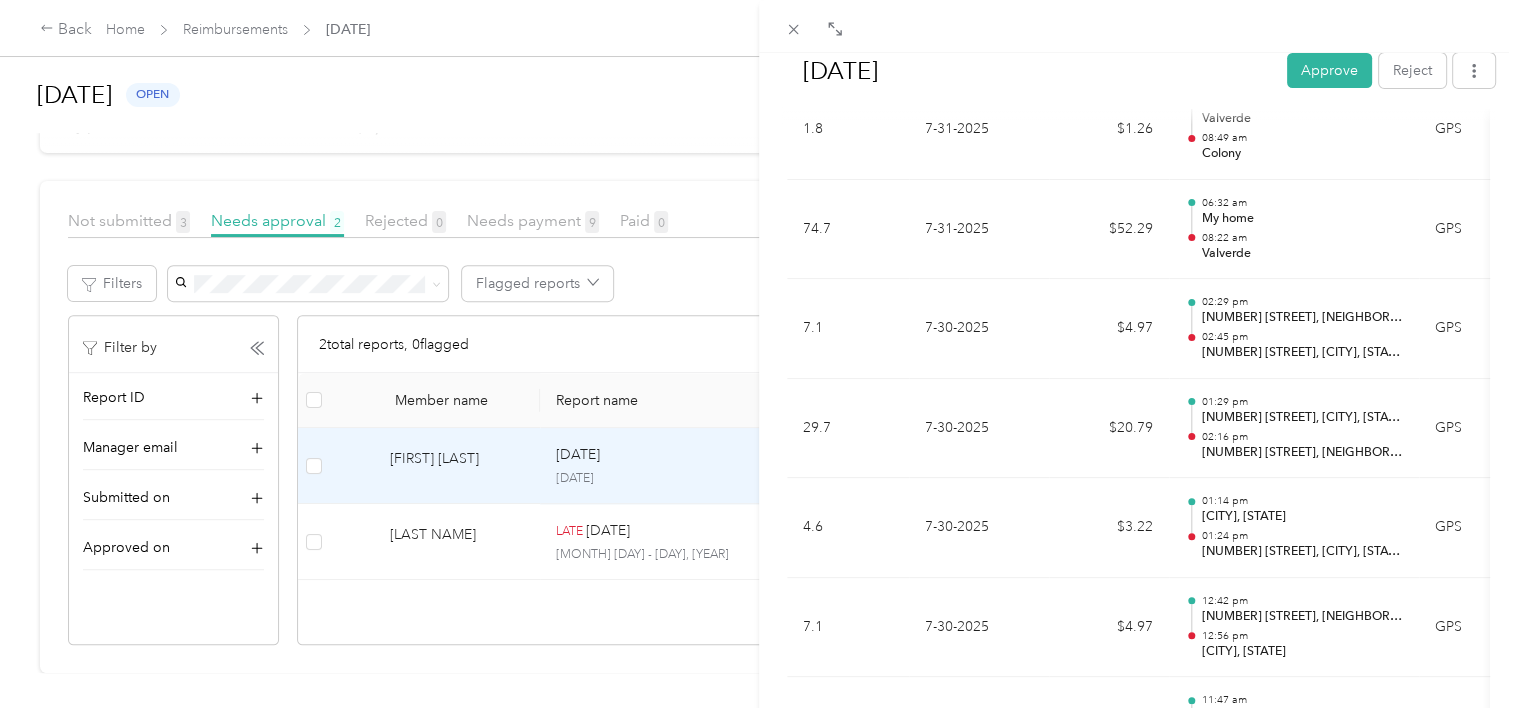 scroll, scrollTop: 3643, scrollLeft: 0, axis: vertical 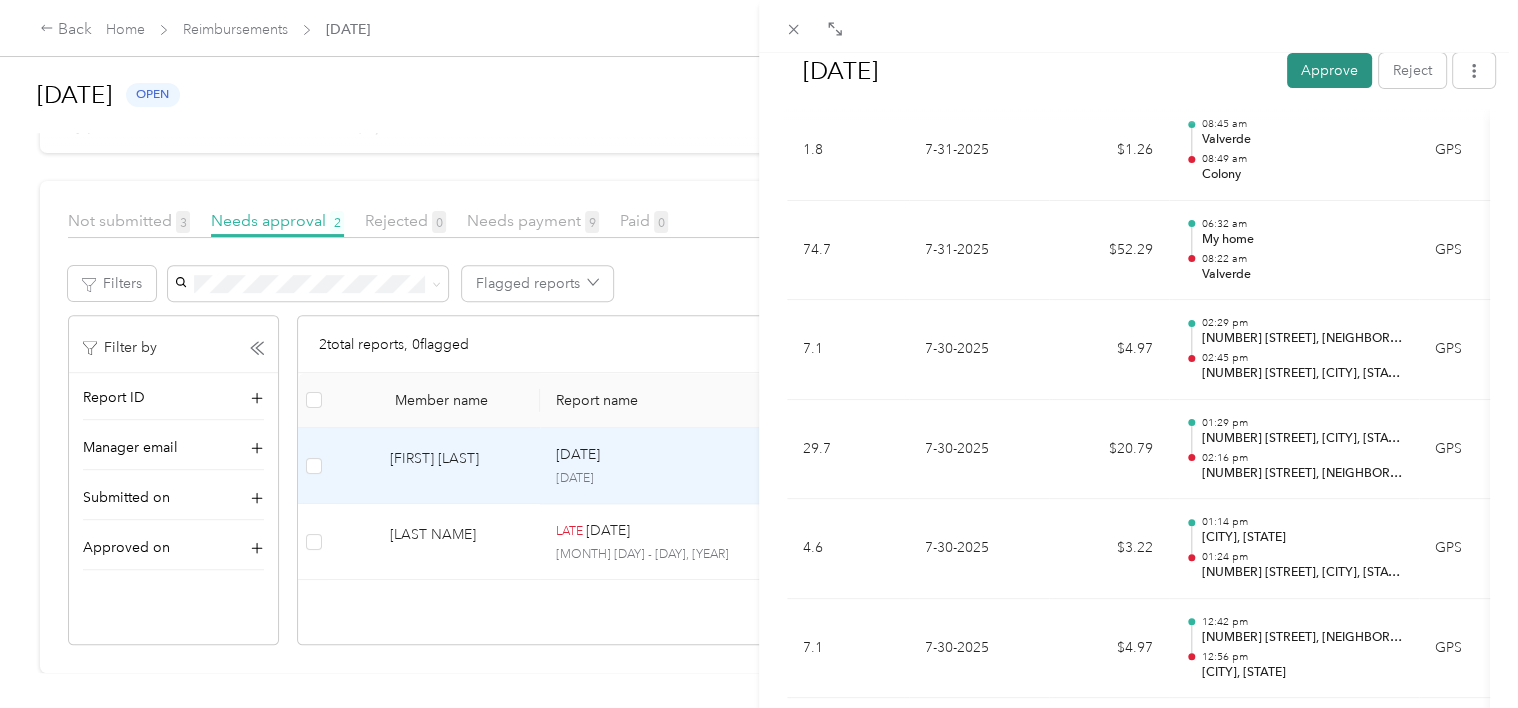 click on "Approve" at bounding box center [1329, 70] 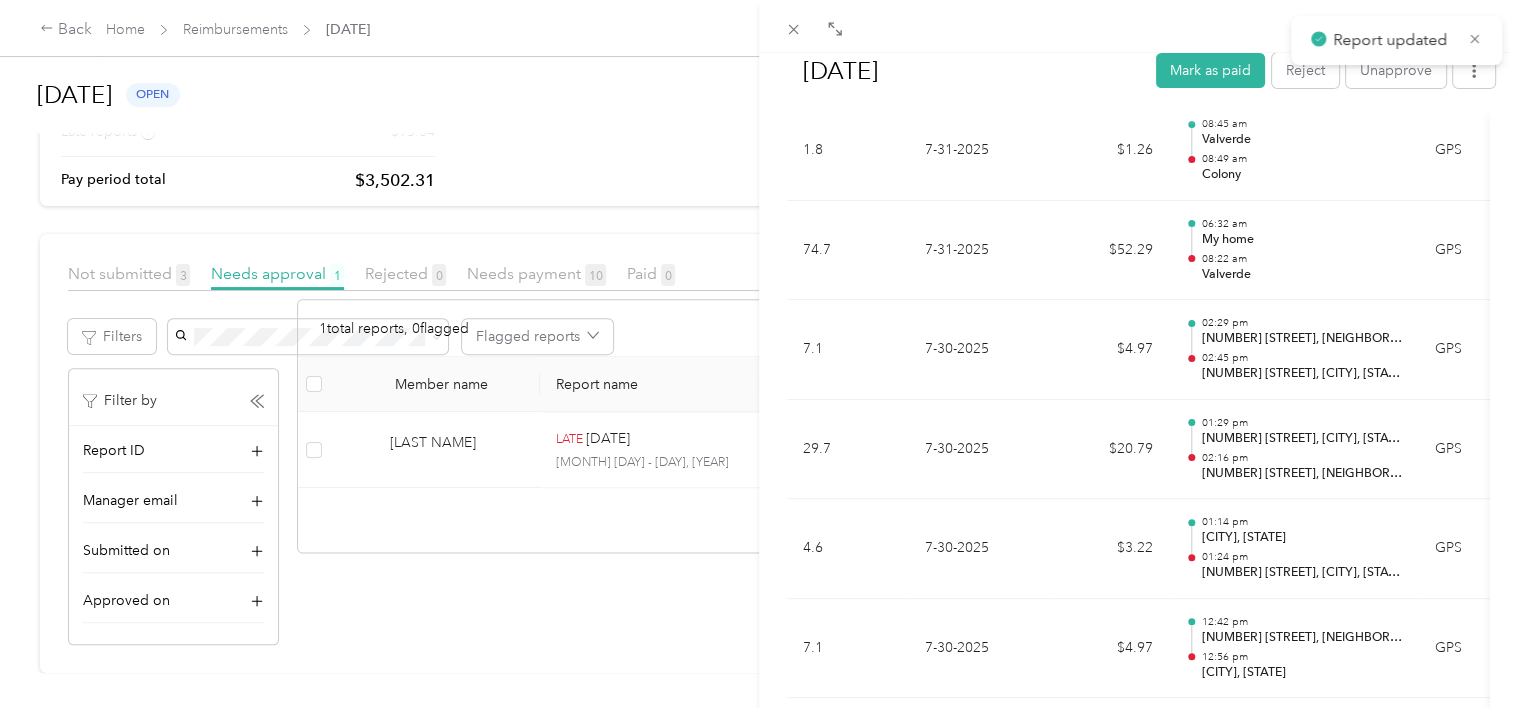 scroll, scrollTop: 248, scrollLeft: 0, axis: vertical 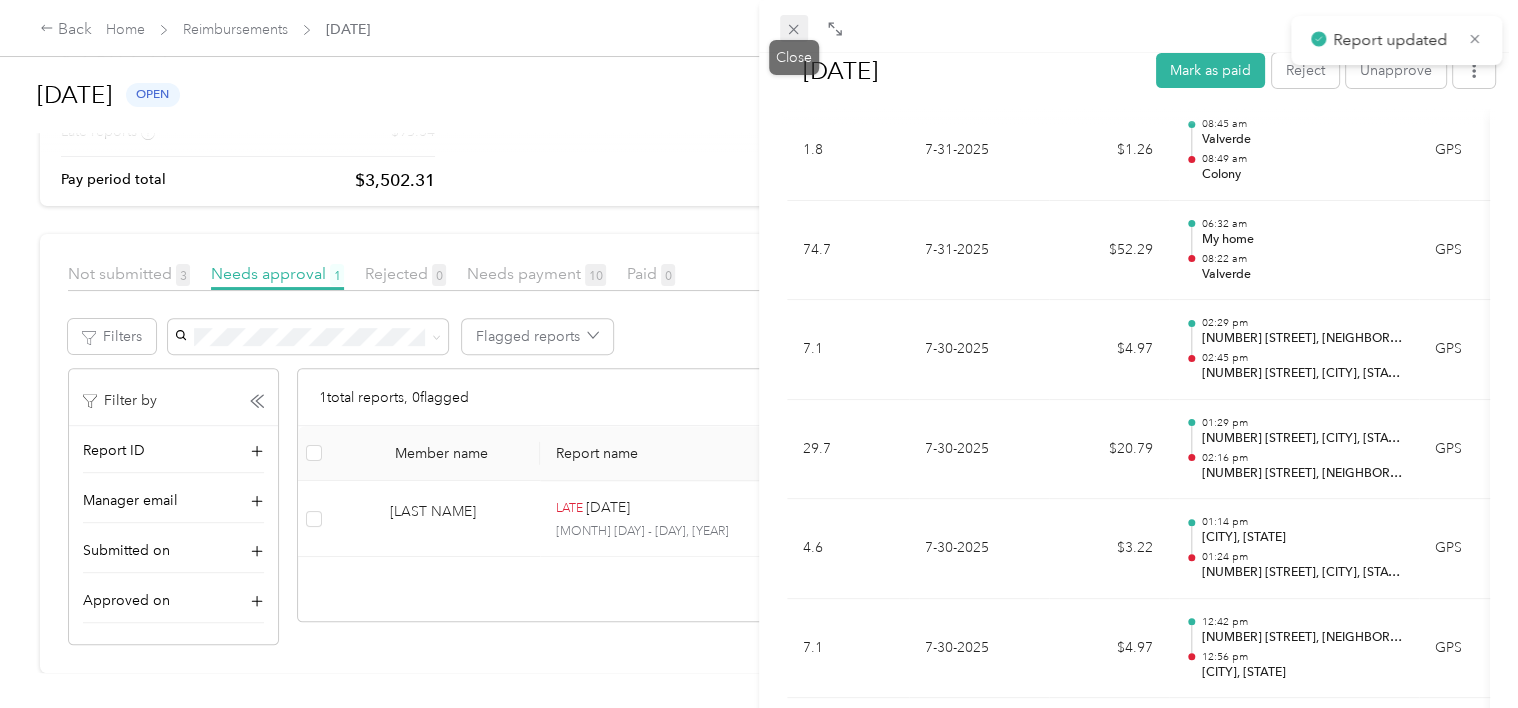 click 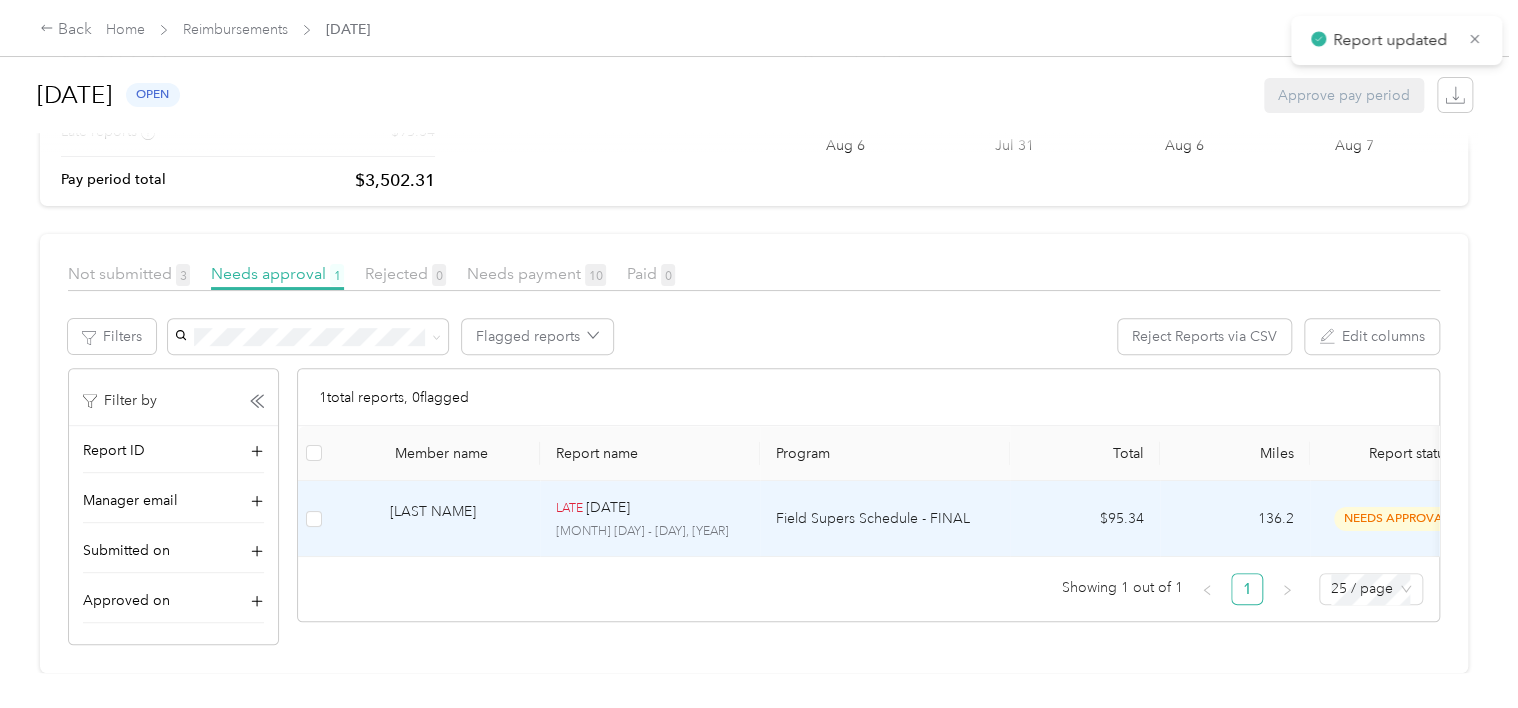 click on "Field Supers Schedule - FINAL" at bounding box center (885, 519) 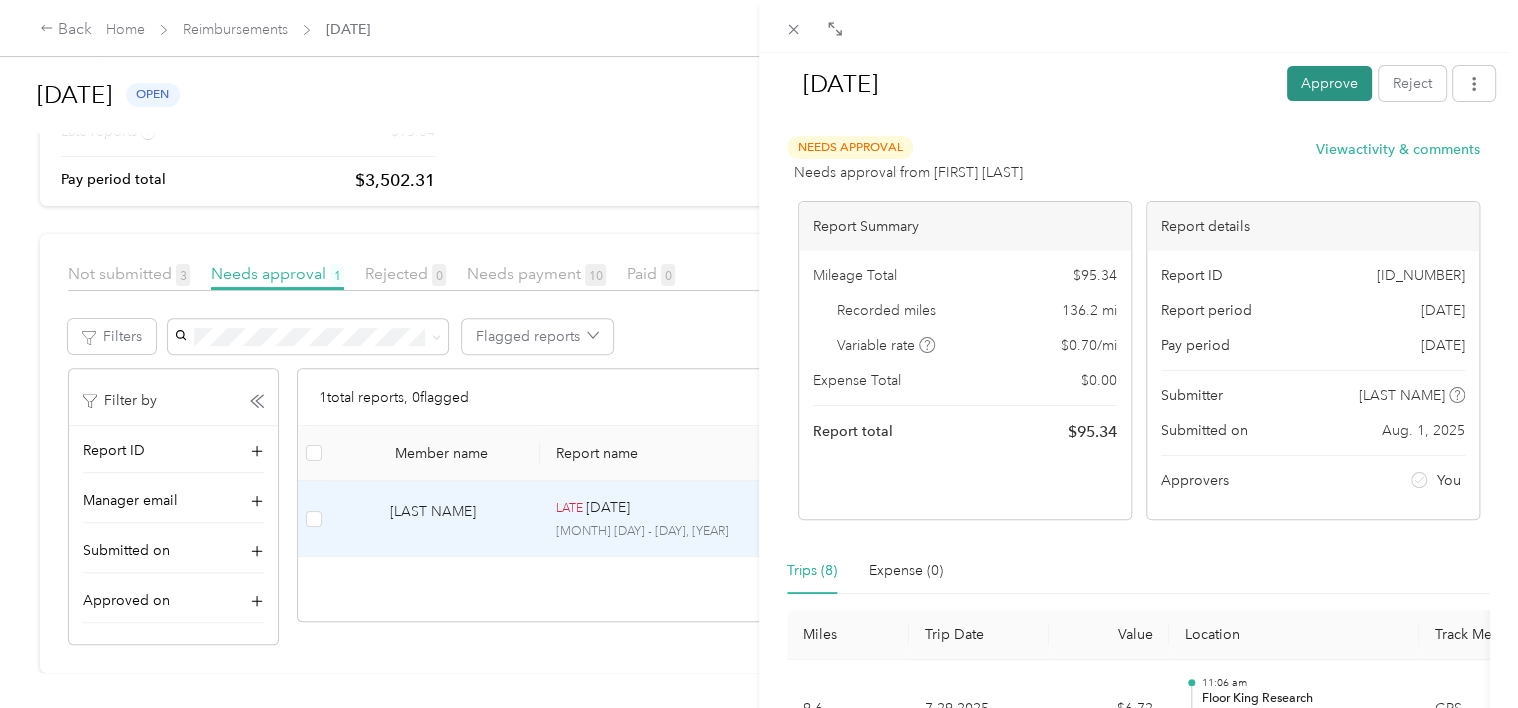 click on "Approve" at bounding box center [1329, 83] 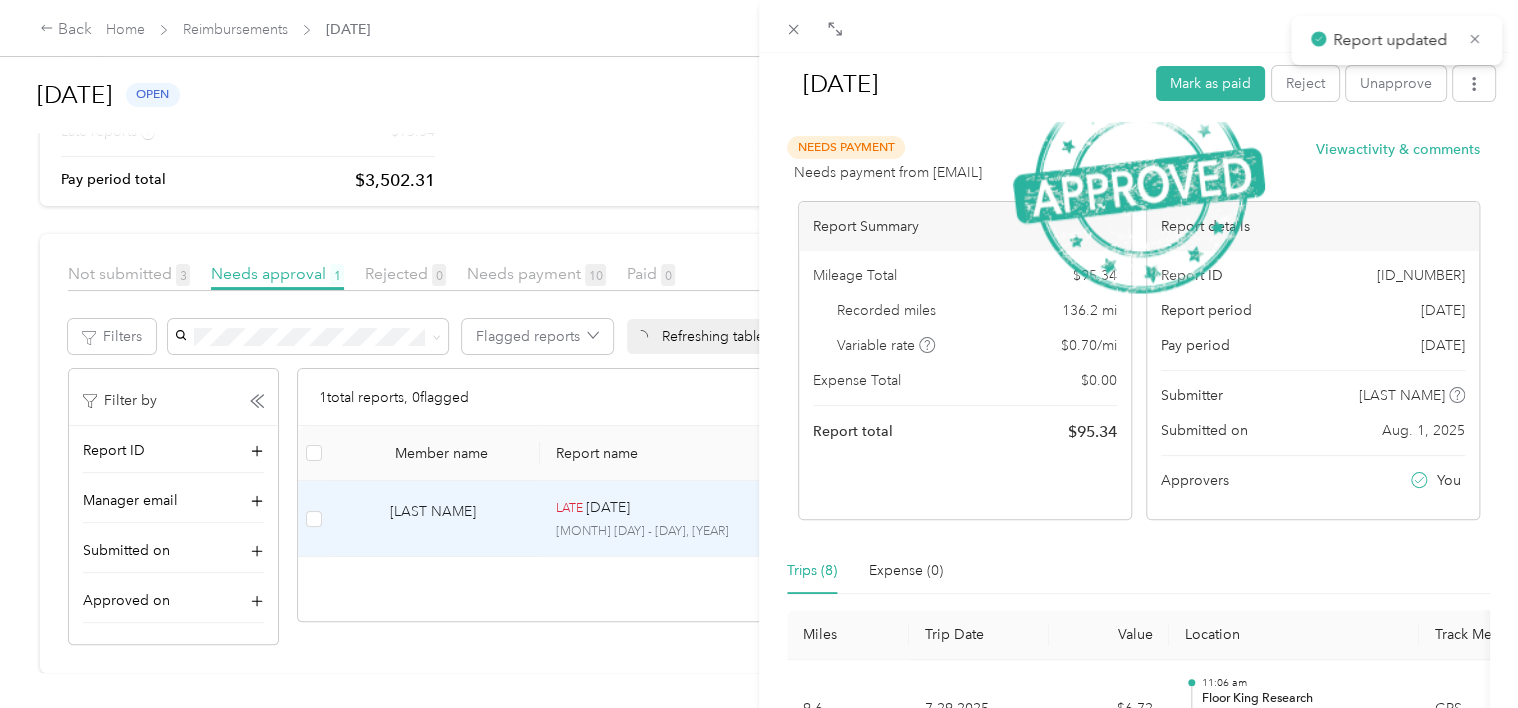 scroll, scrollTop: 465, scrollLeft: 0, axis: vertical 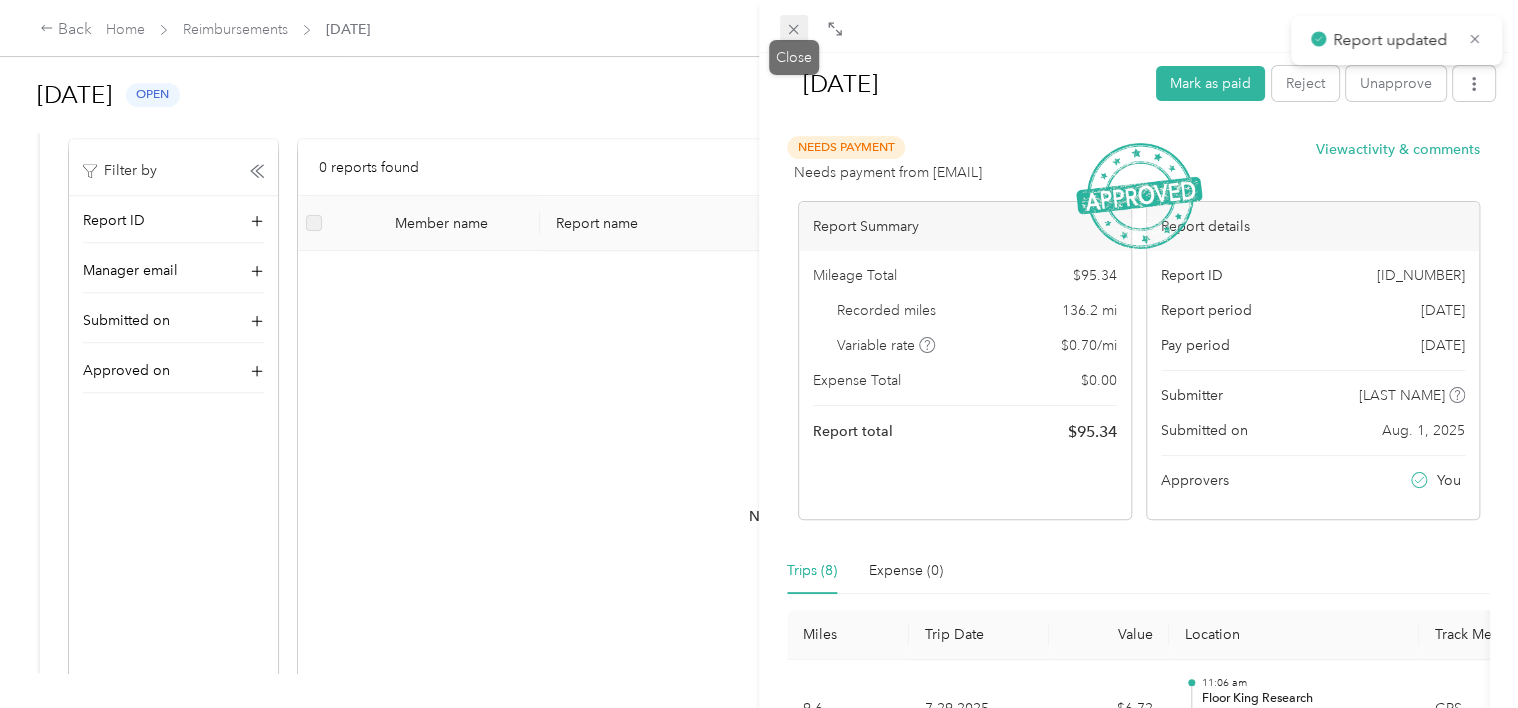 click 